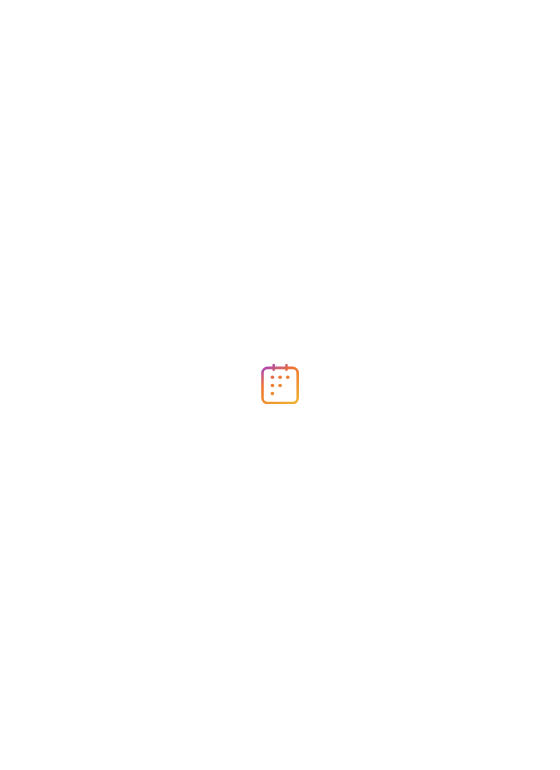 scroll, scrollTop: 0, scrollLeft: 0, axis: both 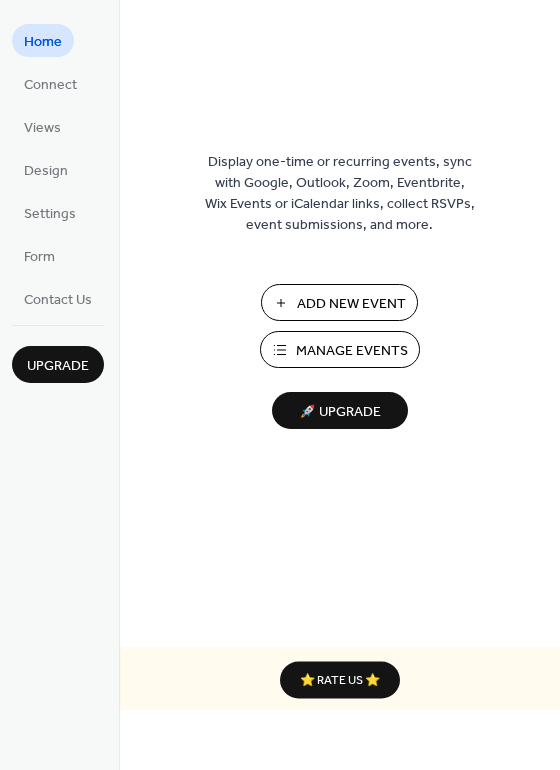 click on "Manage Events" at bounding box center (352, 351) 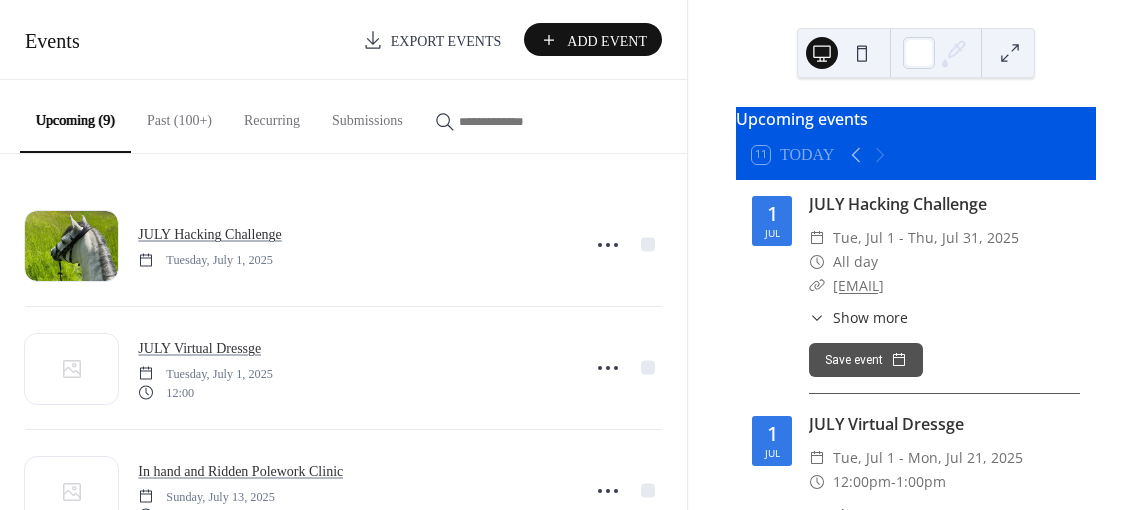 scroll, scrollTop: 0, scrollLeft: 0, axis: both 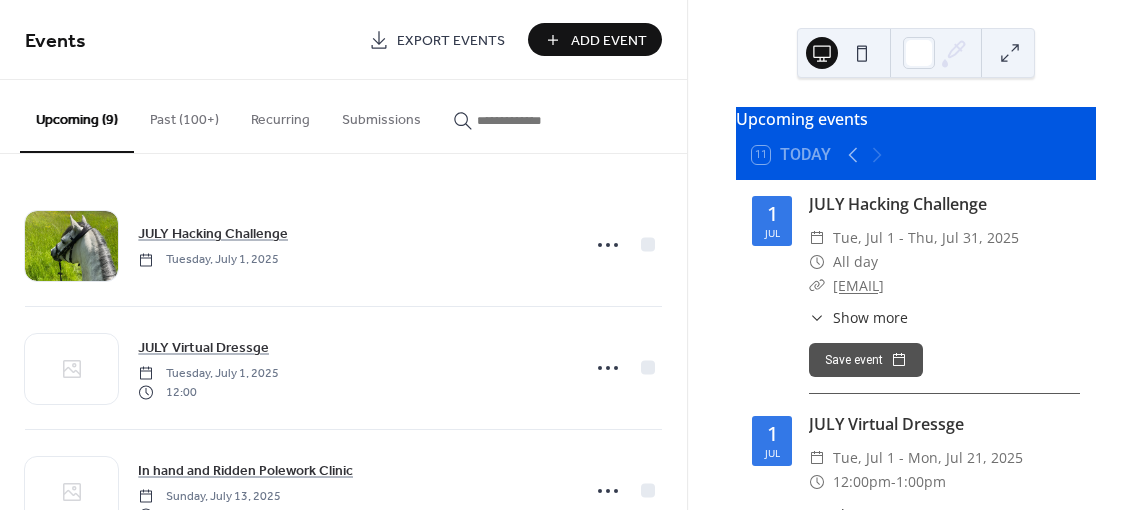 click on "Past  (100+)" at bounding box center [184, 115] 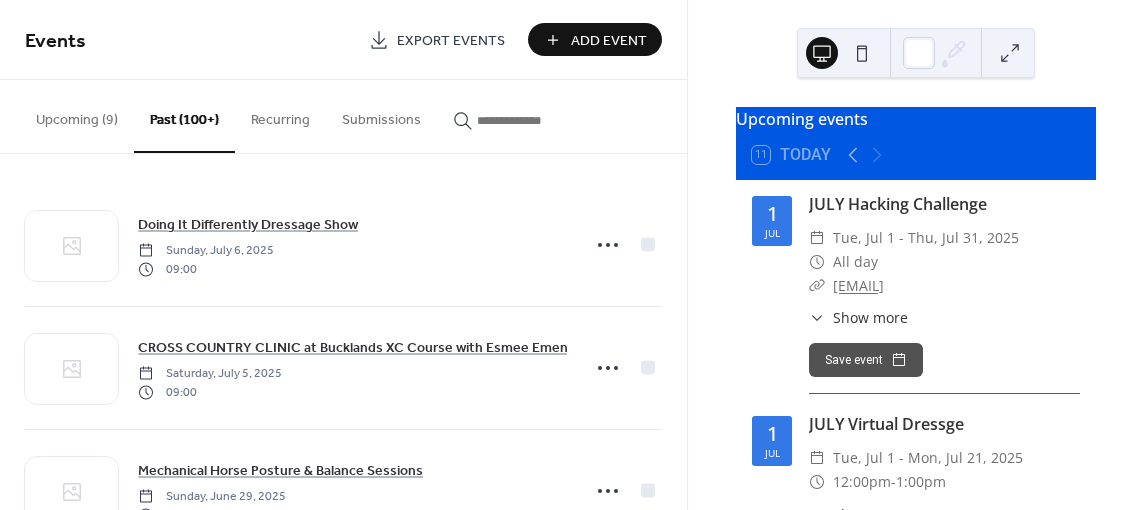 type 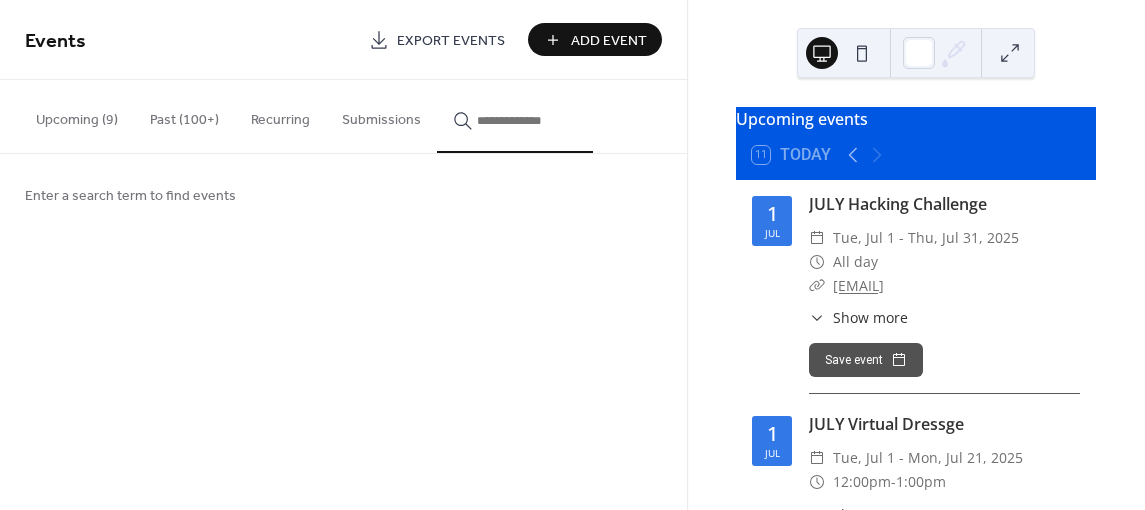 click at bounding box center [527, 120] 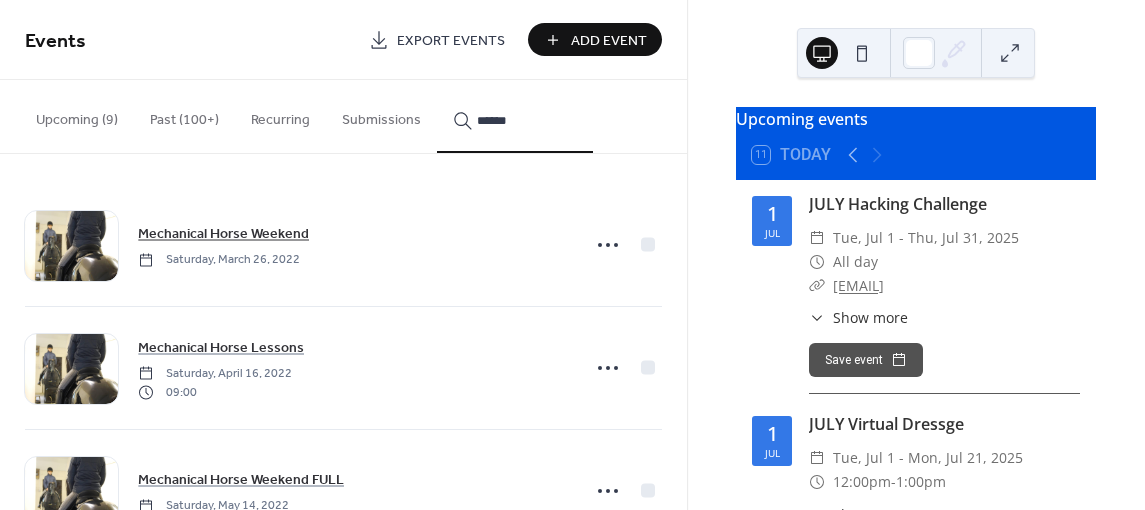 type on "******" 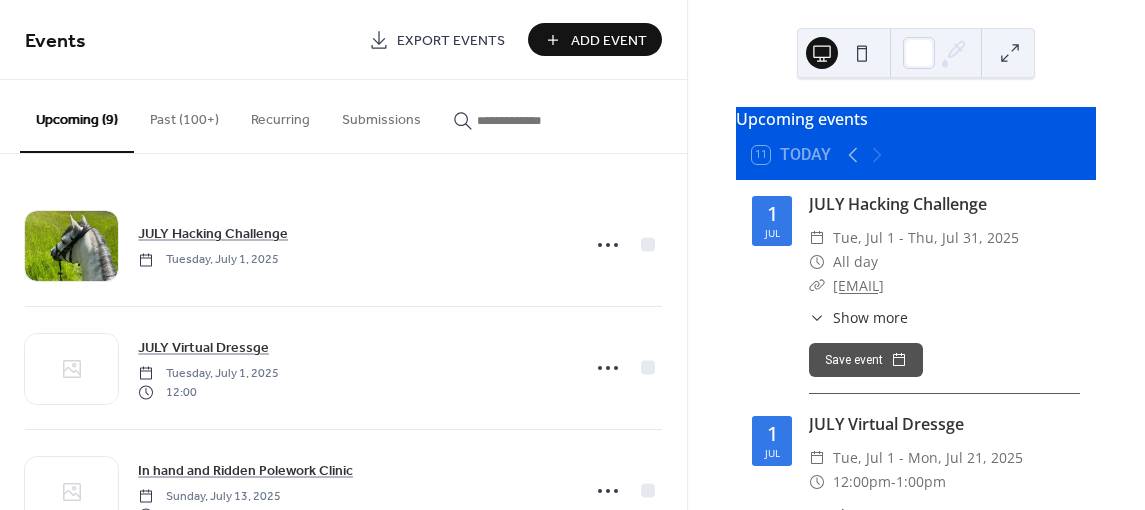 scroll, scrollTop: 0, scrollLeft: 0, axis: both 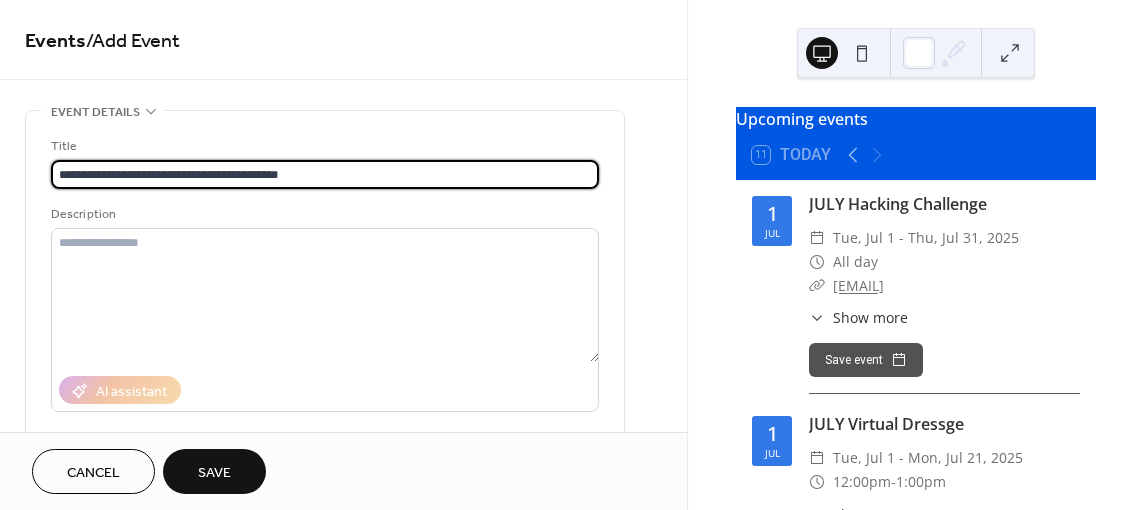 type on "**********" 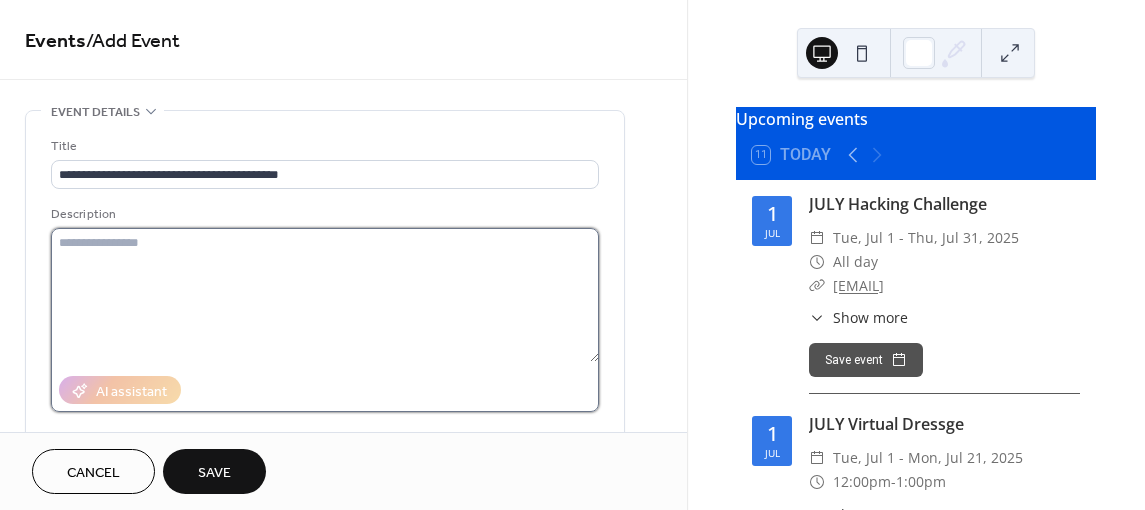 click at bounding box center (325, 295) 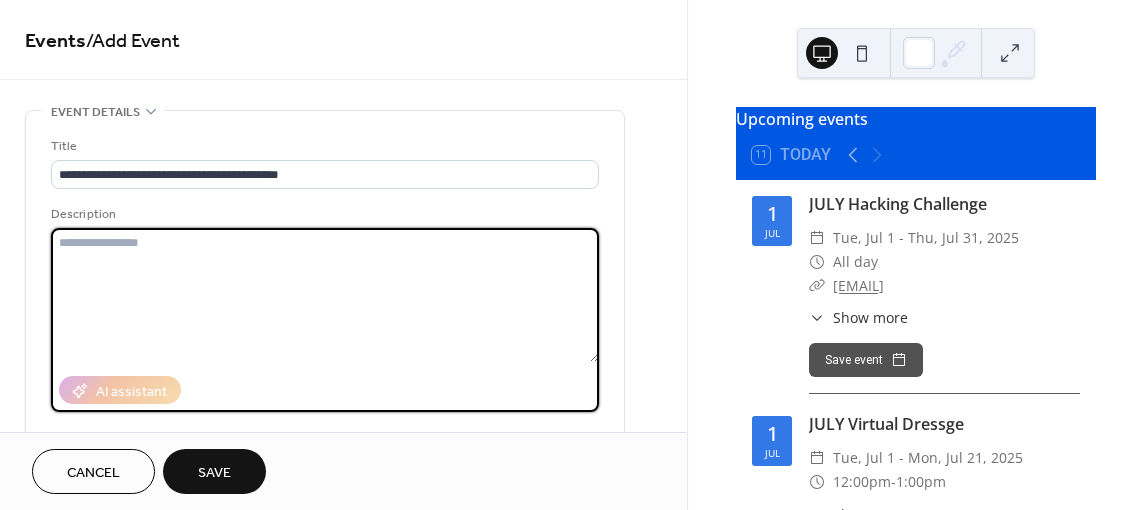 paste on "**********" 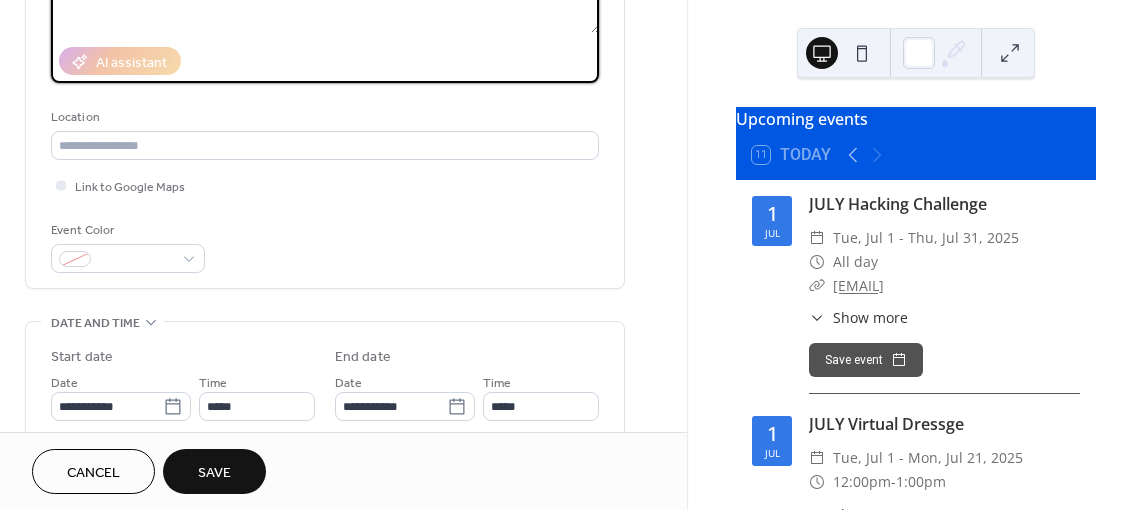 scroll, scrollTop: 334, scrollLeft: 0, axis: vertical 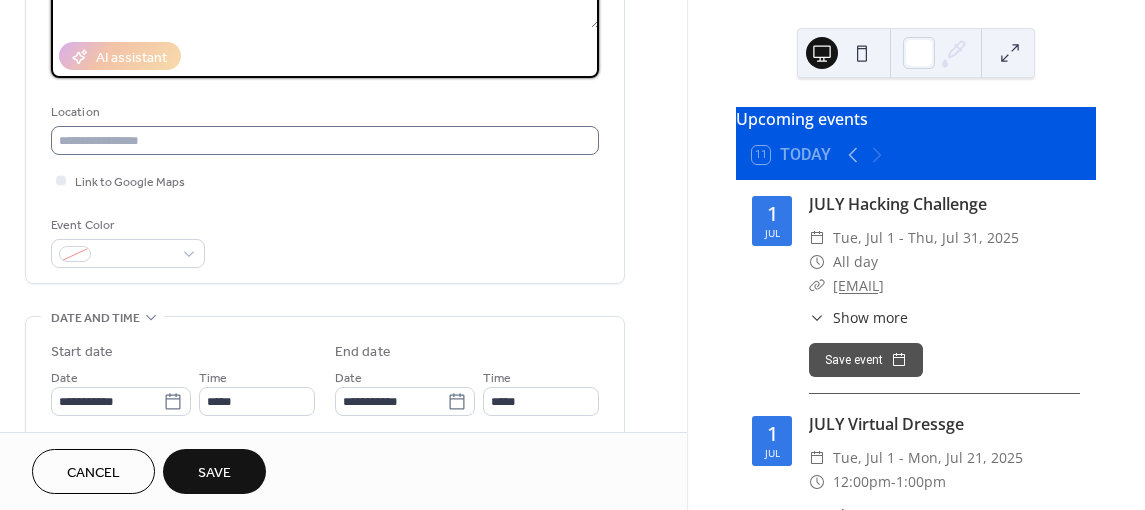 type on "**********" 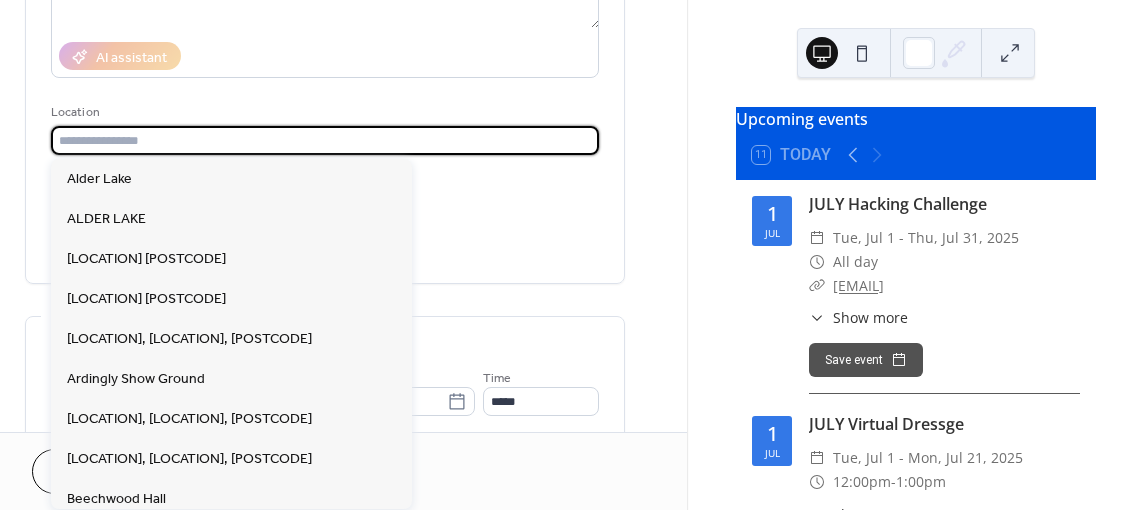 click at bounding box center [325, 140] 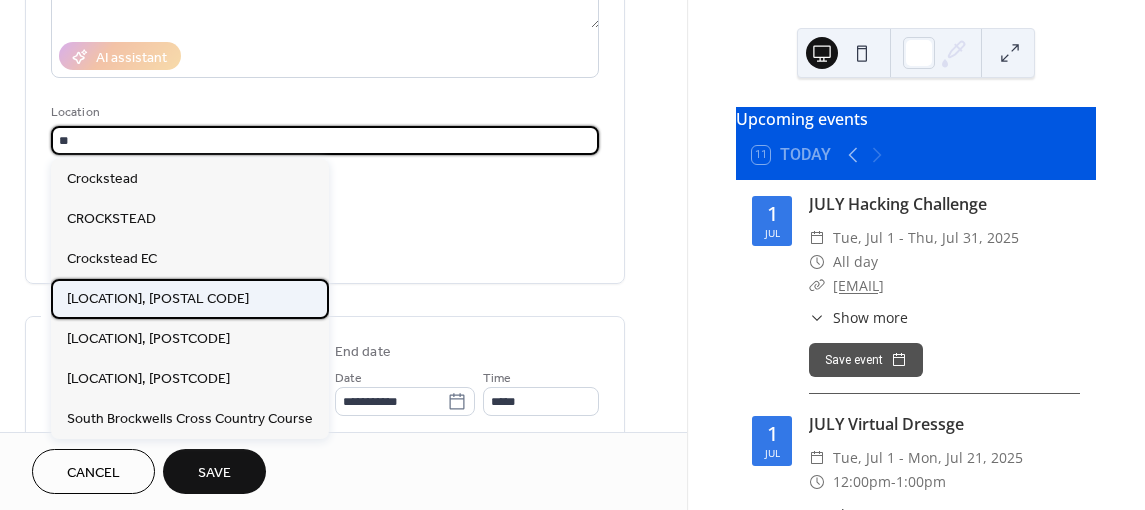 click on "[LOCATION], [POSTAL CODE]" at bounding box center (158, 298) 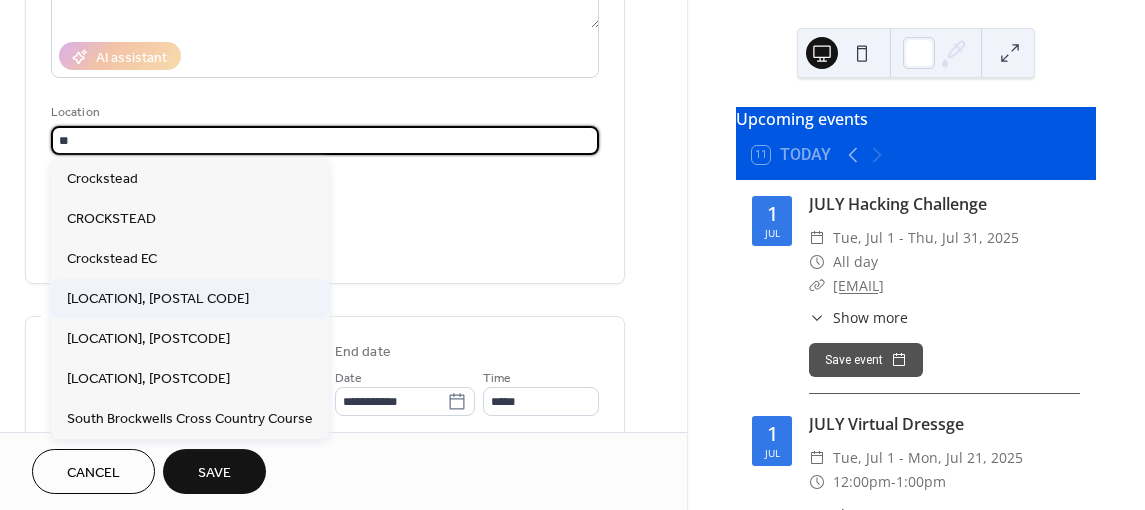 type on "**********" 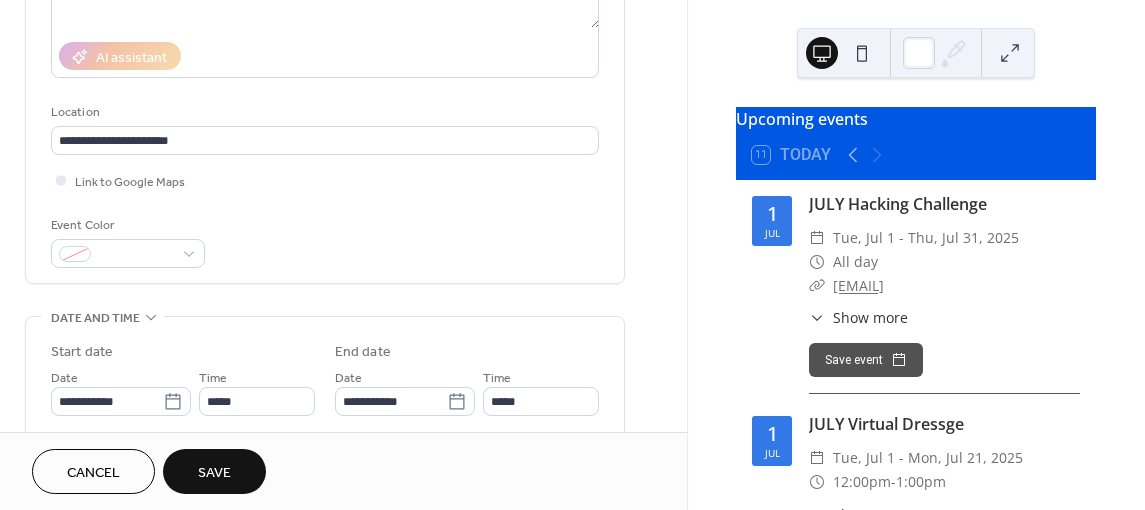 click on "Event Color" at bounding box center (325, 241) 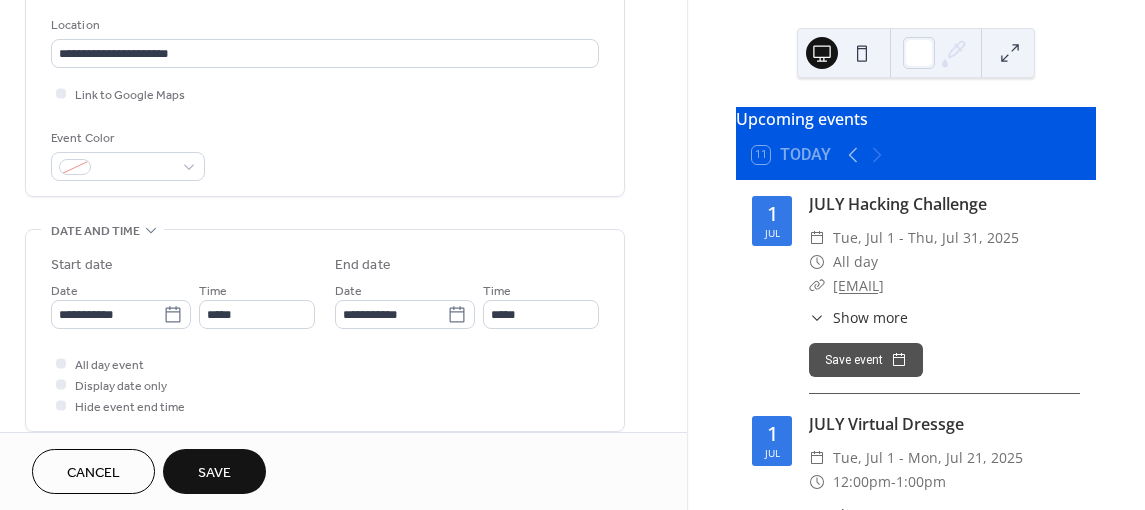 scroll, scrollTop: 454, scrollLeft: 0, axis: vertical 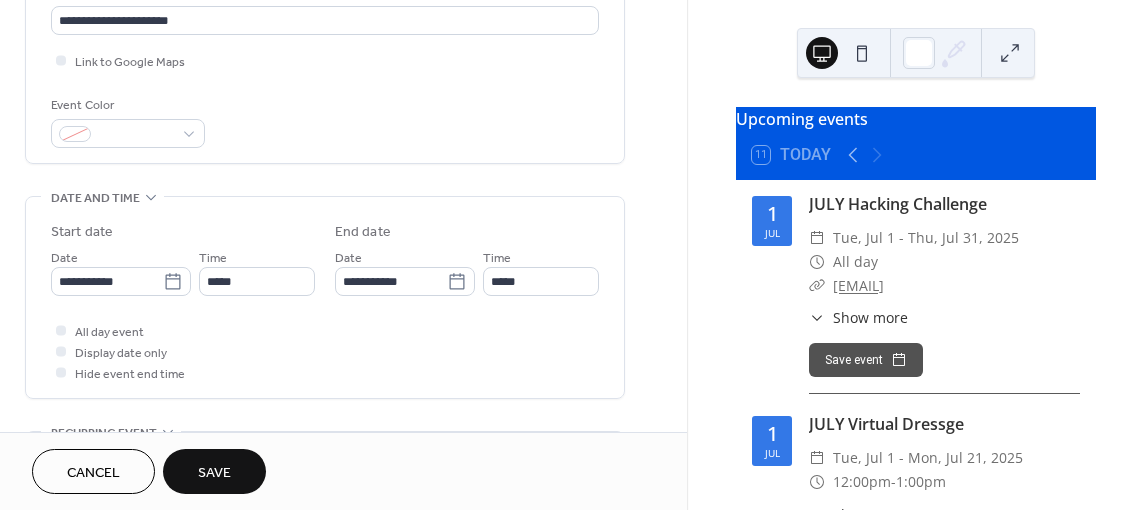 click on "**********" at bounding box center (121, 271) 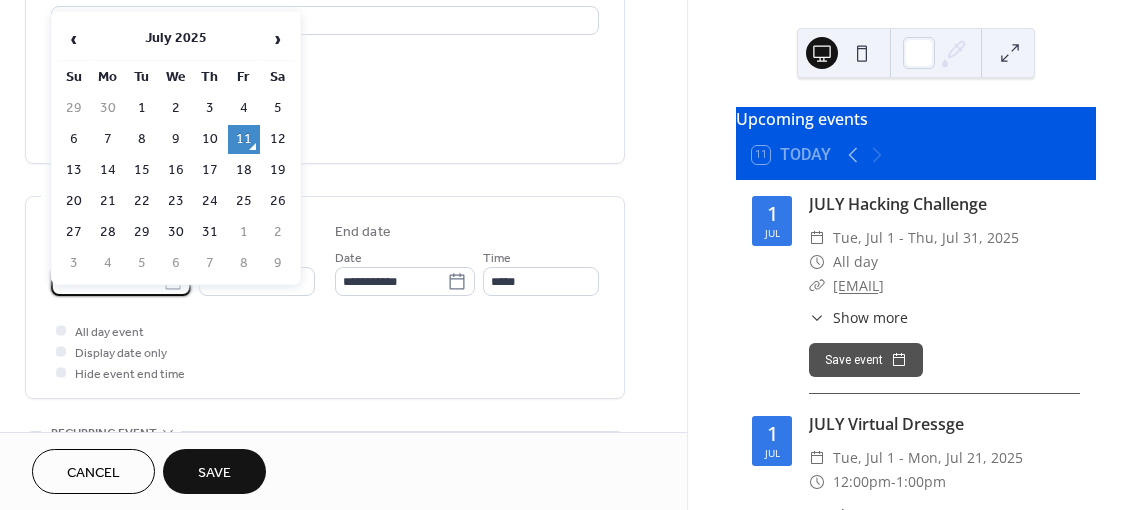 click on "**********" at bounding box center [107, 281] 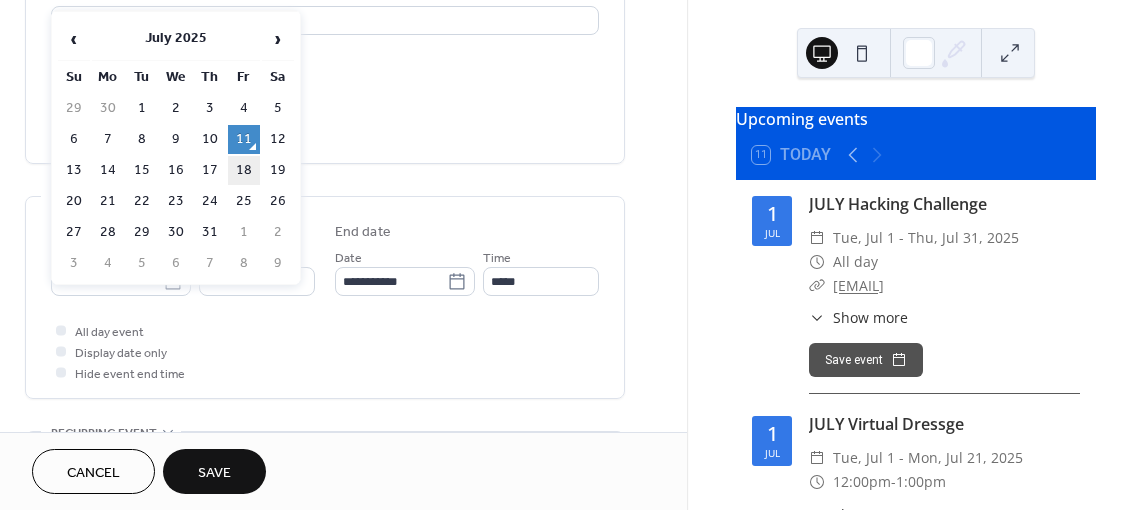 click on "18" at bounding box center (244, 170) 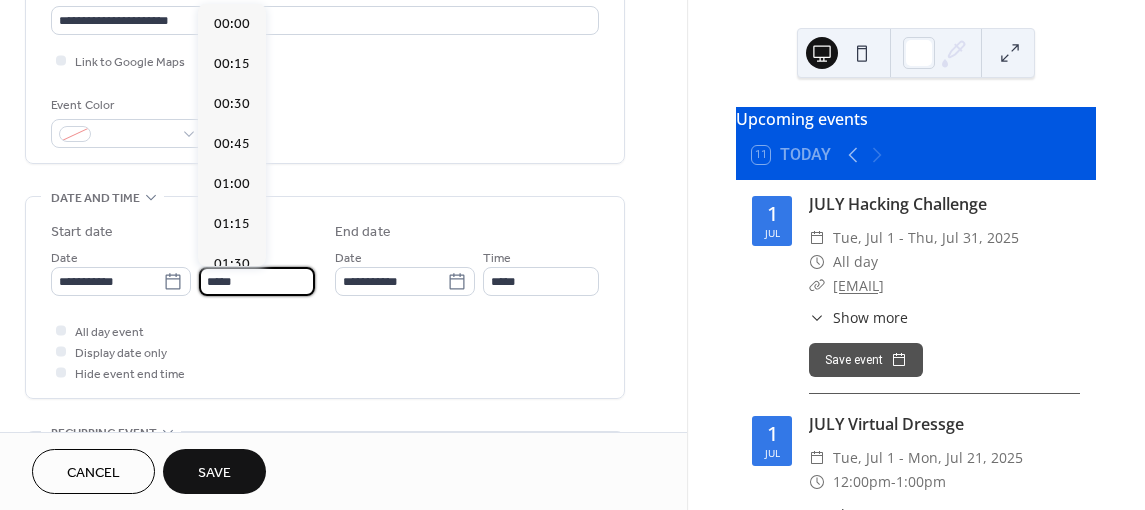 scroll, scrollTop: 1936, scrollLeft: 0, axis: vertical 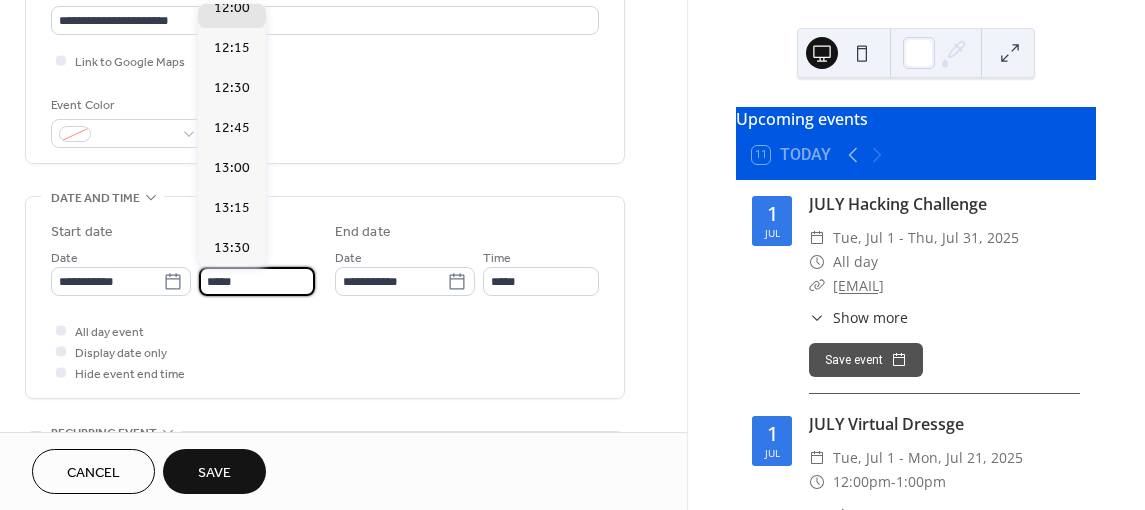 drag, startPoint x: 295, startPoint y: 278, endPoint x: -68, endPoint y: 296, distance: 363.446 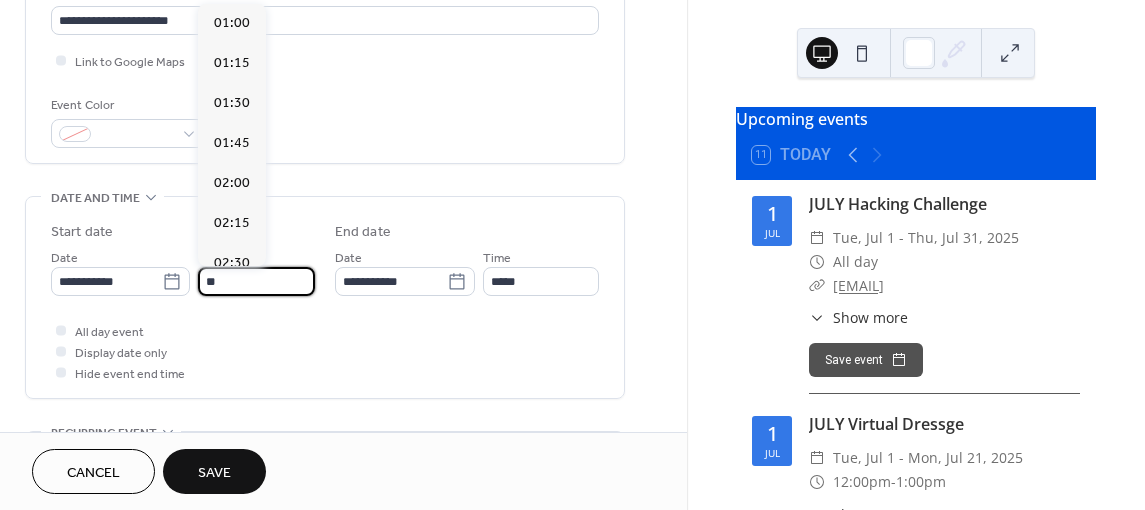 scroll, scrollTop: 2581, scrollLeft: 0, axis: vertical 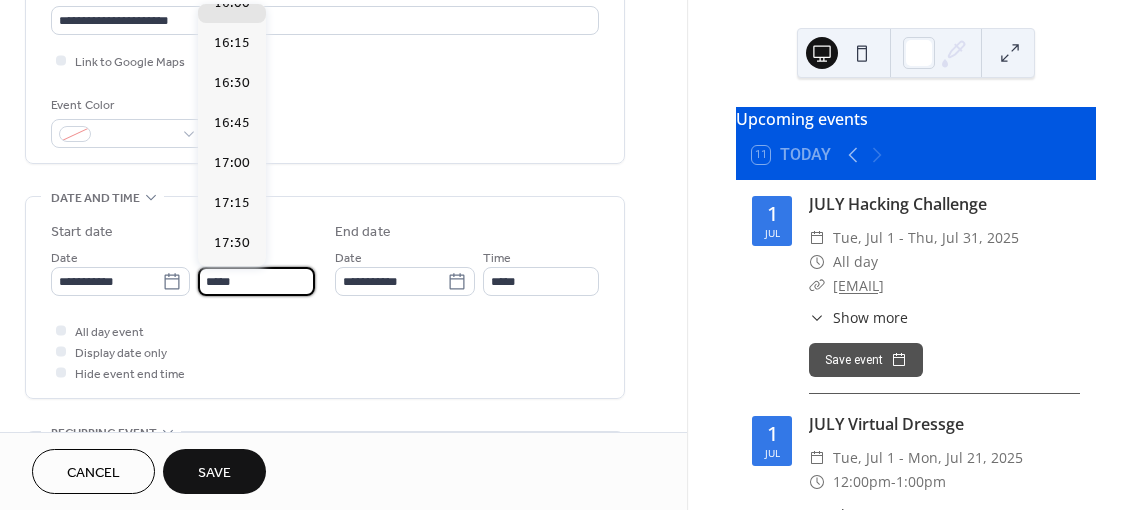 type on "*****" 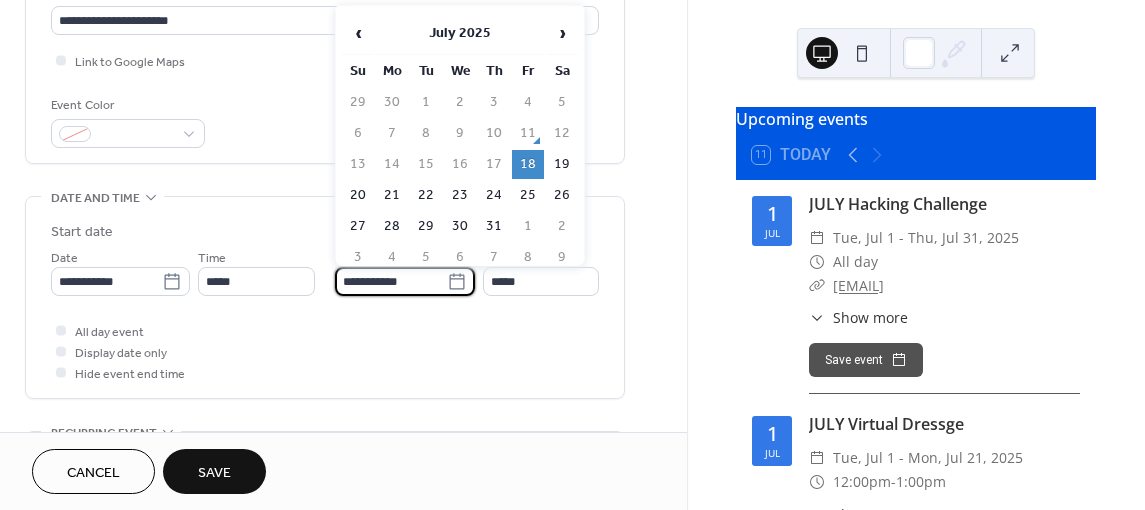 scroll, scrollTop: 0, scrollLeft: 0, axis: both 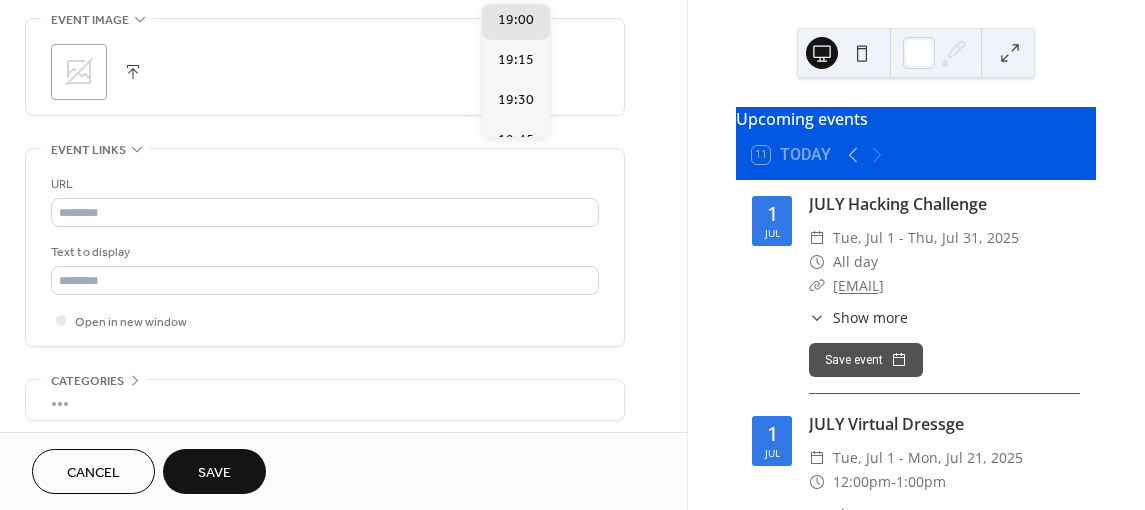 type on "*****" 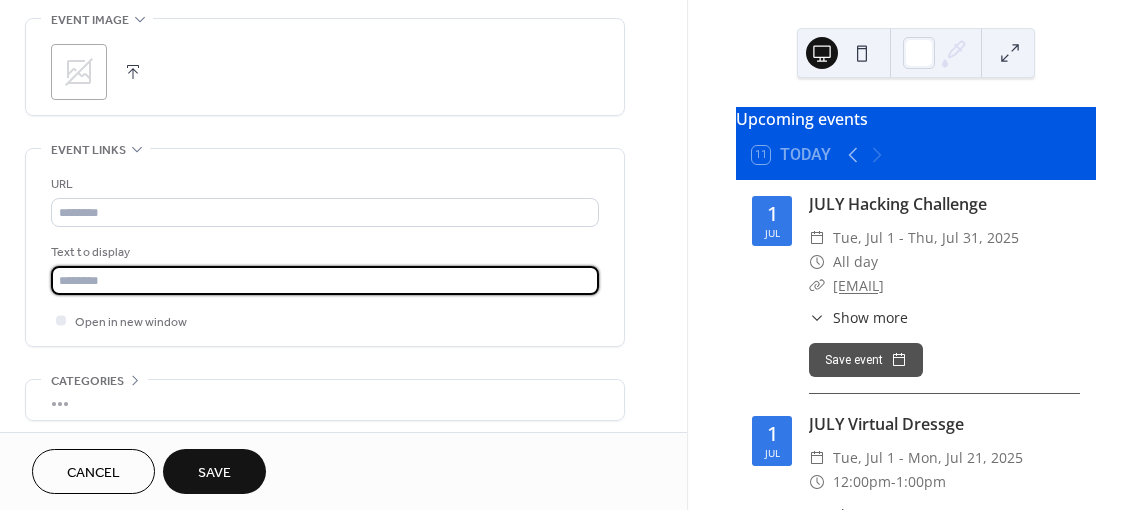 click at bounding box center (325, 280) 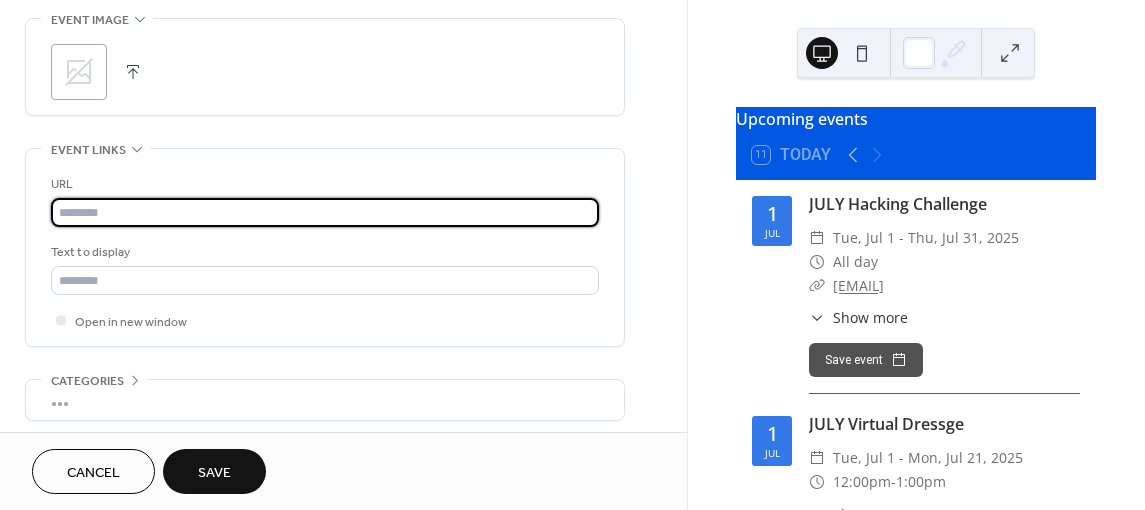 click at bounding box center (325, 212) 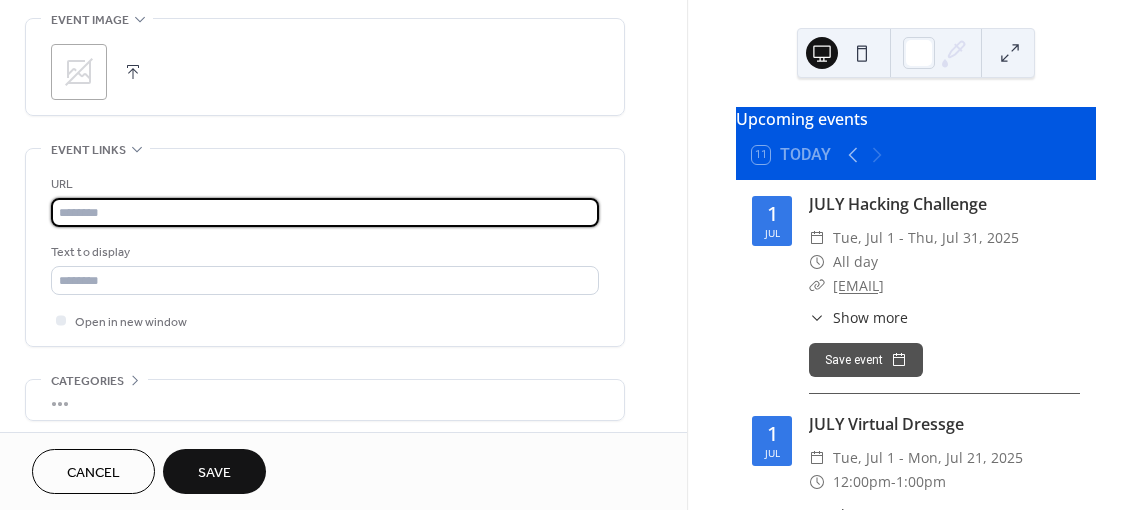 paste on "**********" 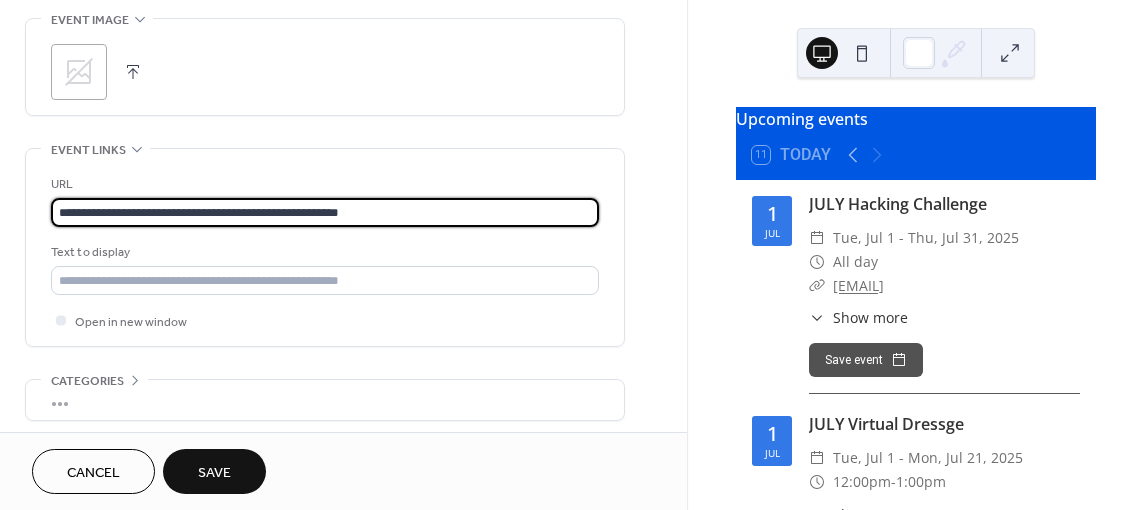scroll, scrollTop: 1114, scrollLeft: 0, axis: vertical 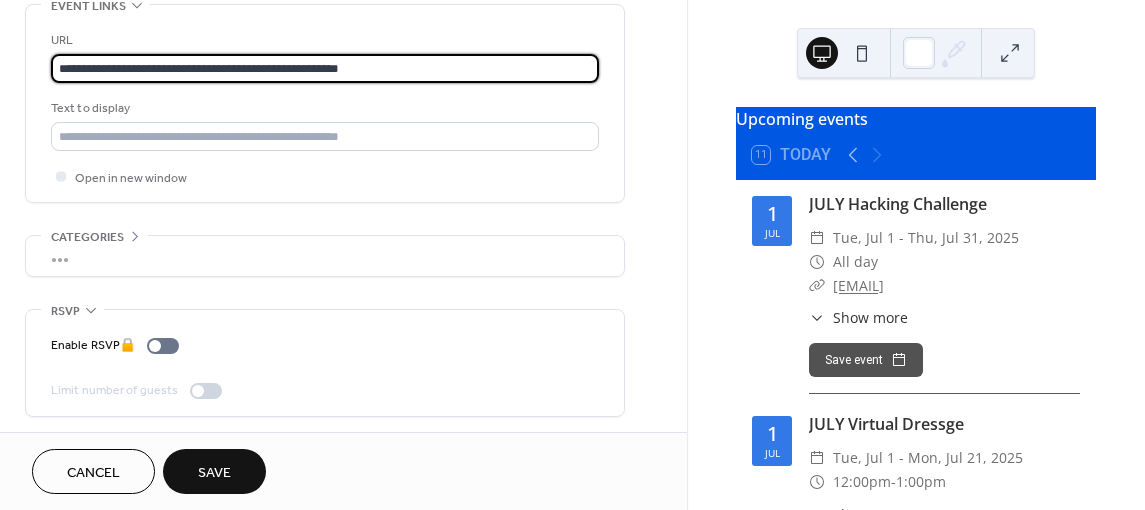 type on "**********" 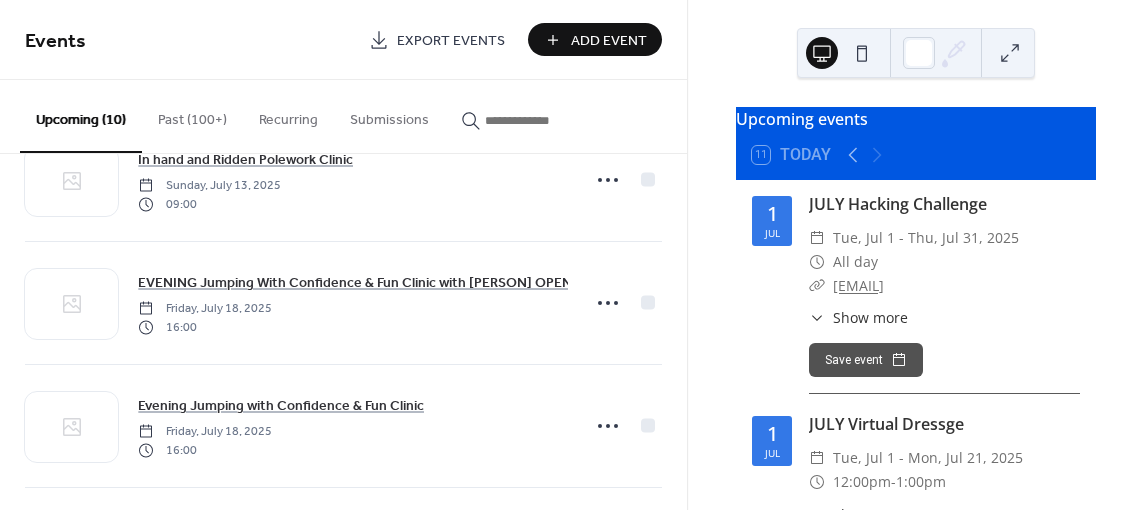 scroll, scrollTop: 623, scrollLeft: 0, axis: vertical 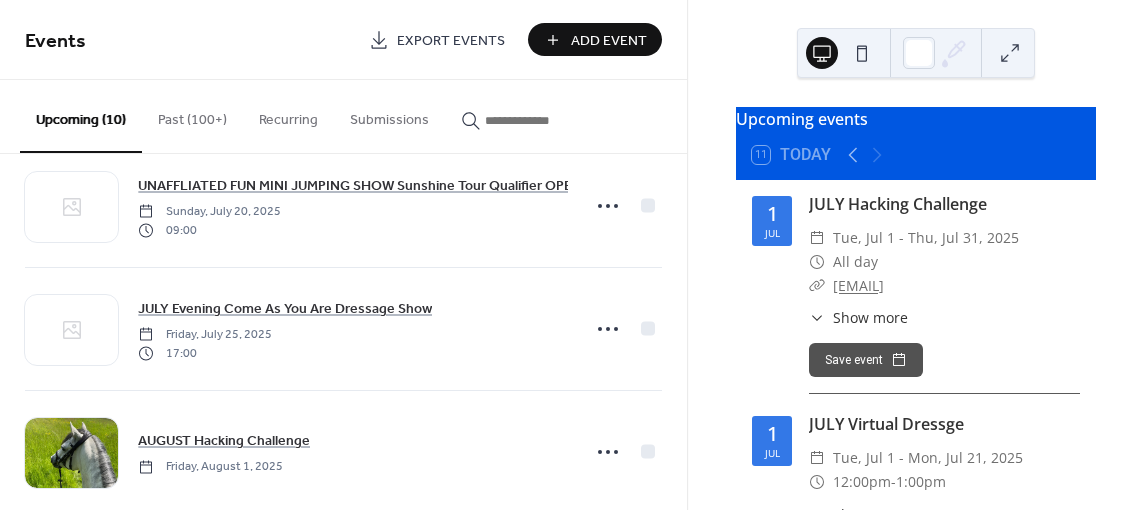 click on "Add Event" at bounding box center (609, 41) 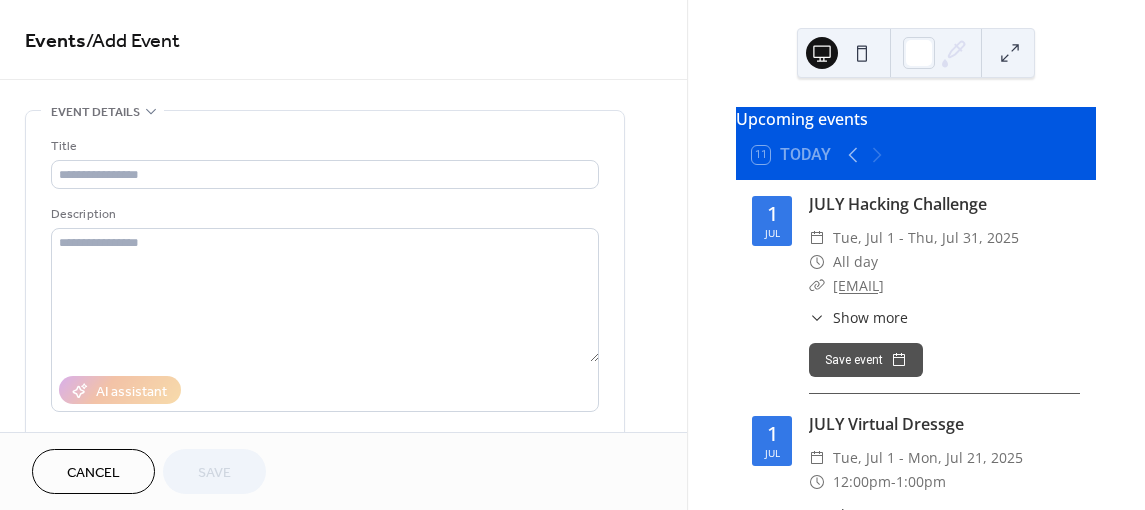 click on "Cancel" at bounding box center [93, 473] 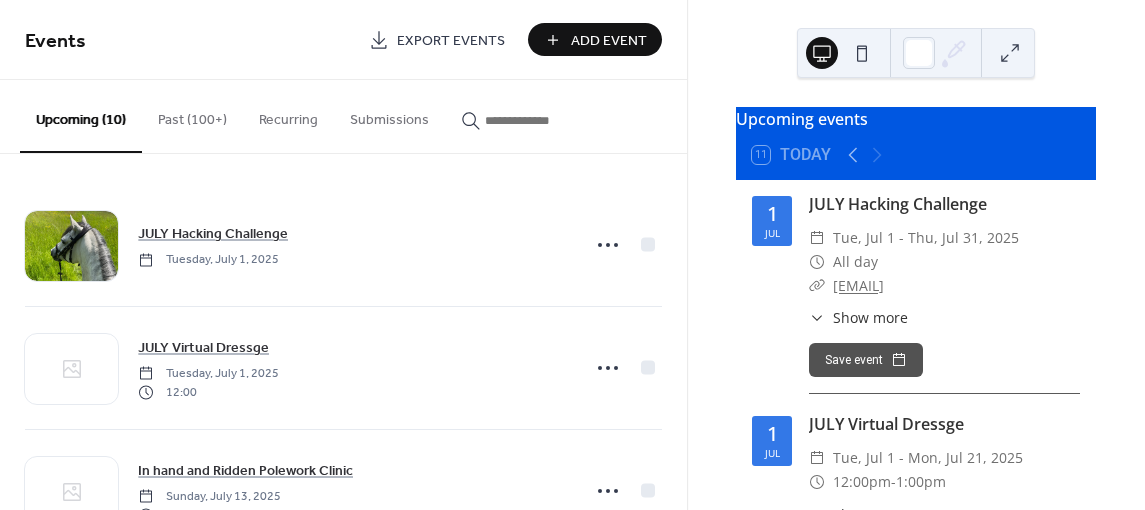 click at bounding box center [535, 120] 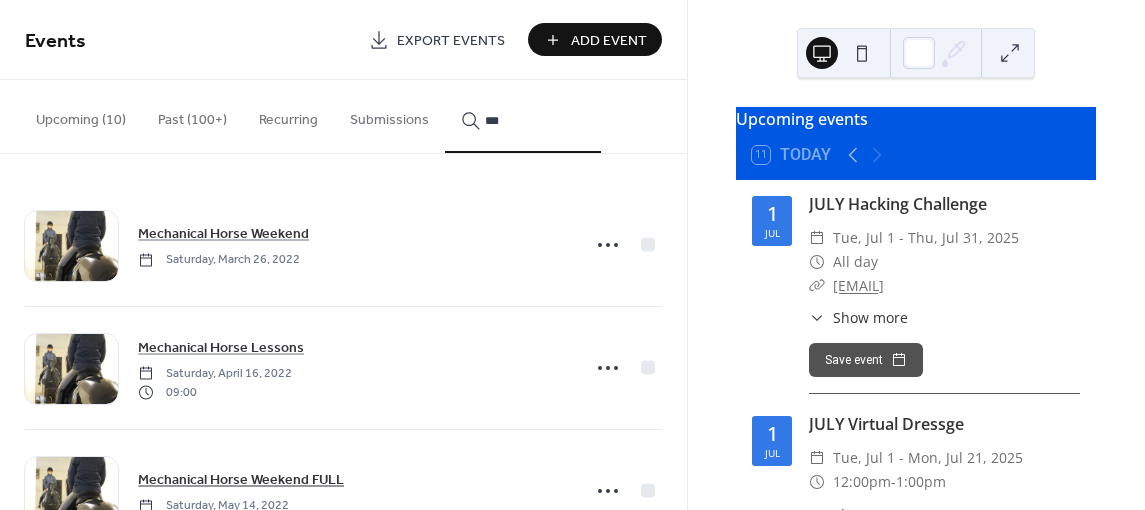 type on "***" 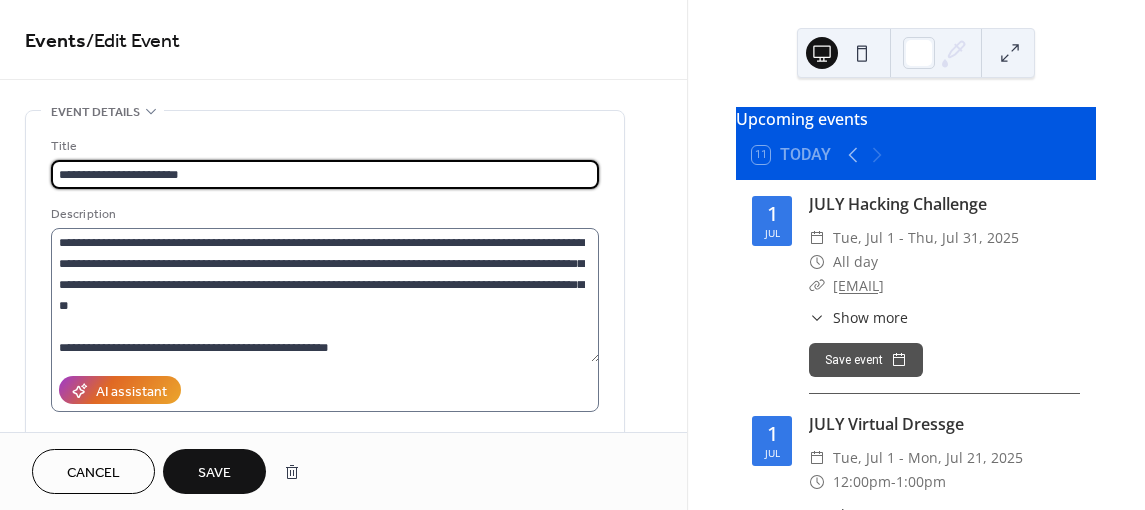 type on "**********" 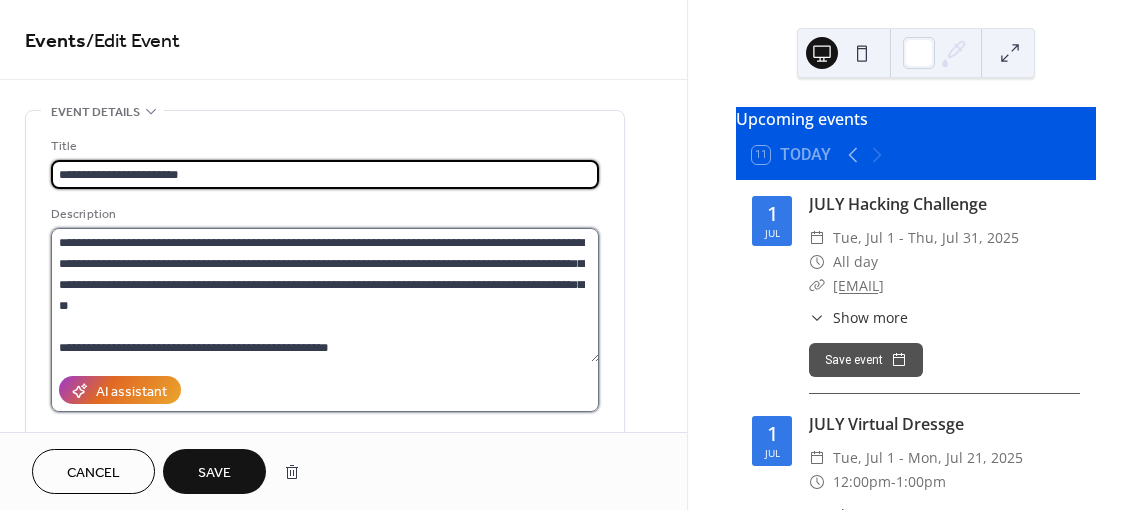 click at bounding box center [325, 295] 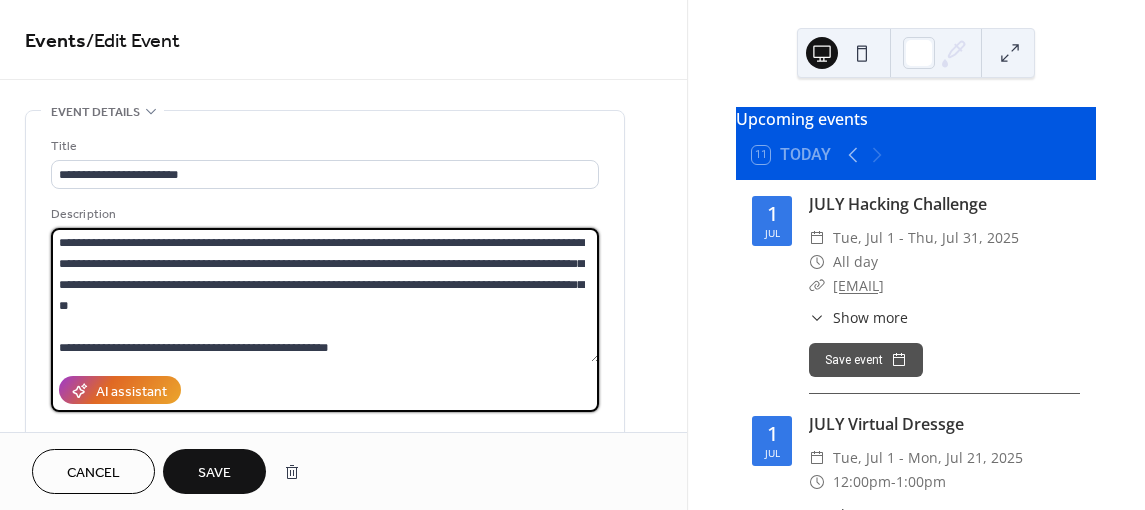 paste on "**********" 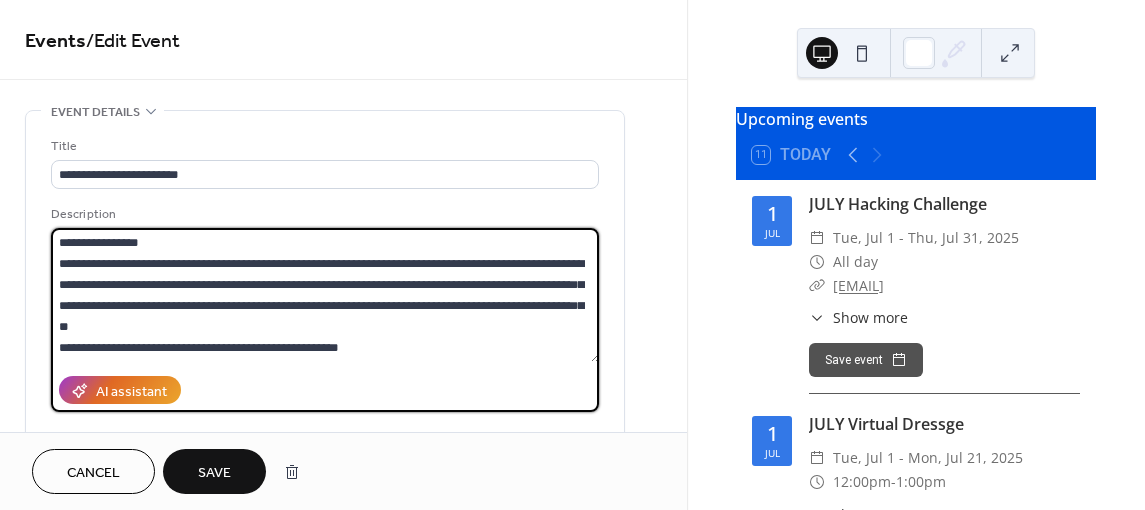 scroll, scrollTop: 459, scrollLeft: 0, axis: vertical 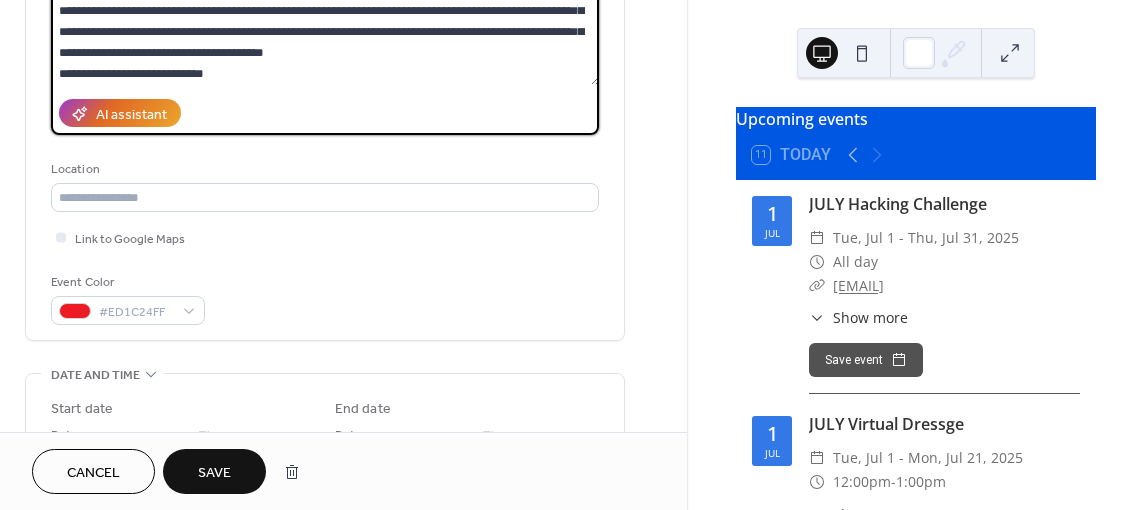 type on "**********" 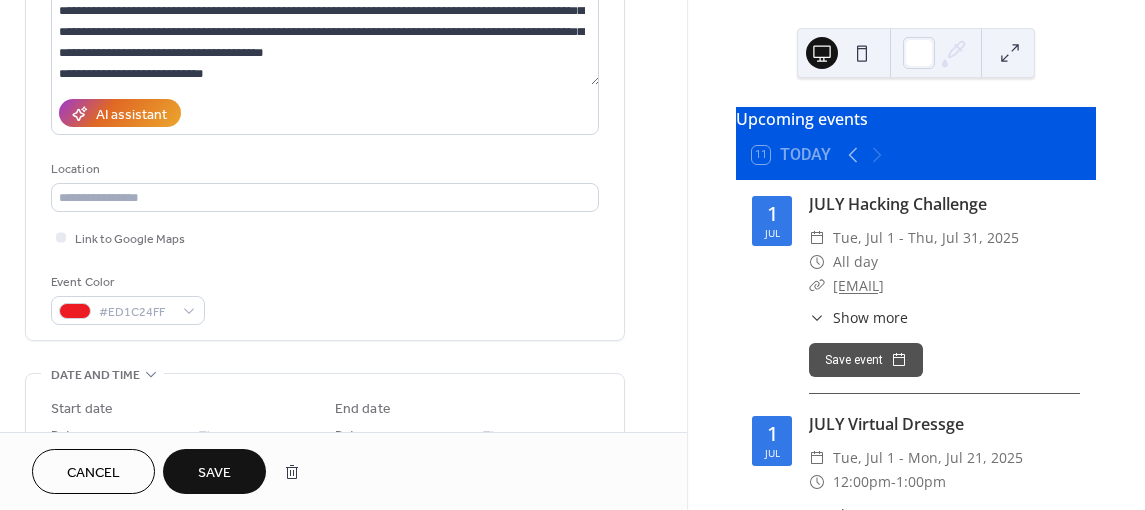 click on "Upcoming events 11 Today 1 Jul JULY Hacking Challenge ​ Tue, Jul 1 - Thu, Jul 31, 2025 ​ All day ​ equi-fun@outlook.com ​ Show more The Equi-Fun Club JULY HACKING CHALLENGE Join our challenge to see how many miles you can clock up in a month! Choose from 10, 20 miles, 50 miles, 75 miles or 100 miles as your personal monthly goal! You can complete your challenge on board your equine friend, walking together in-hand or driving! There will be rosettes and medals for all who complete their challenge and rosettes for the following categories: *Senior & Junior who hit their own hacking goals. *Senior & Junior with the most miles under their belt. *Most beautiful behind the ears photo. How to enter: 1. Choose your mouth goal (10, 20, 50, 75 or 100 miles) and enter with Becca. 2. Download an tracker app such as Equilab and use it to record your hacking journeys through the month and then complete your Equi-Fun log book. £8 per horse/rider combination (Members) £10 per horse/rider combination (Non Members) 1" at bounding box center [916, 255] 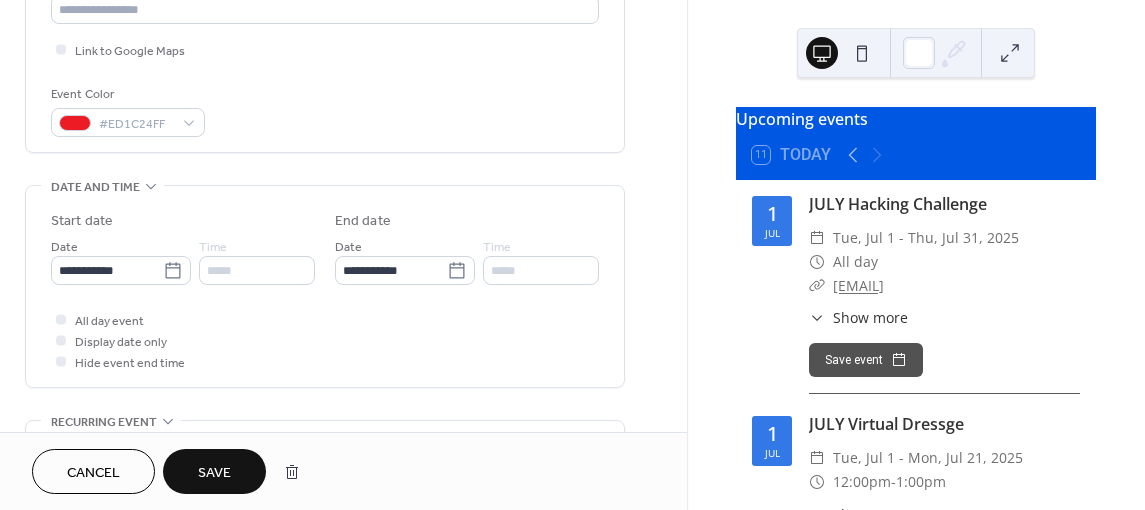 click on "**********" at bounding box center [121, 260] 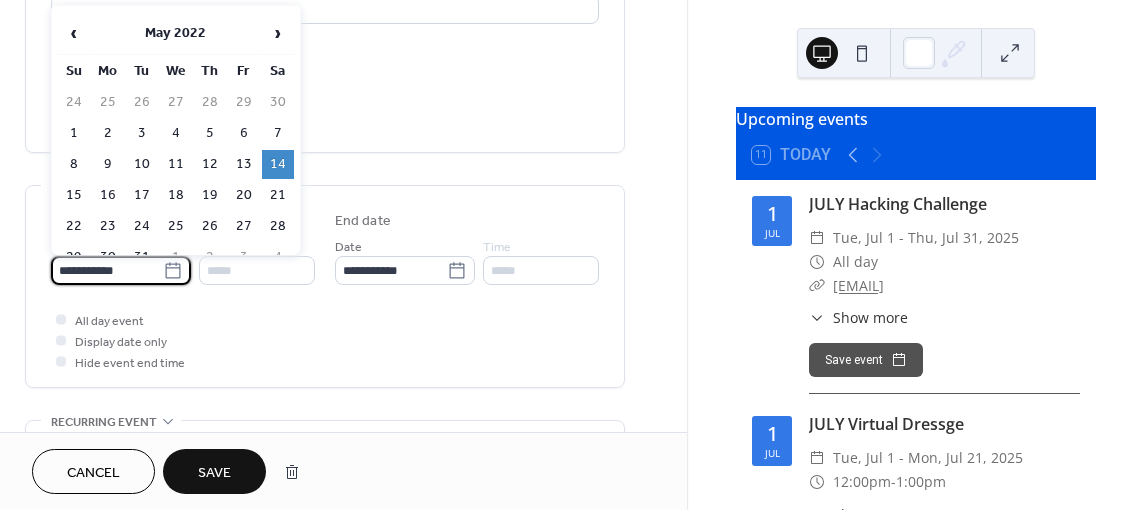 click on "**********" at bounding box center (107, 270) 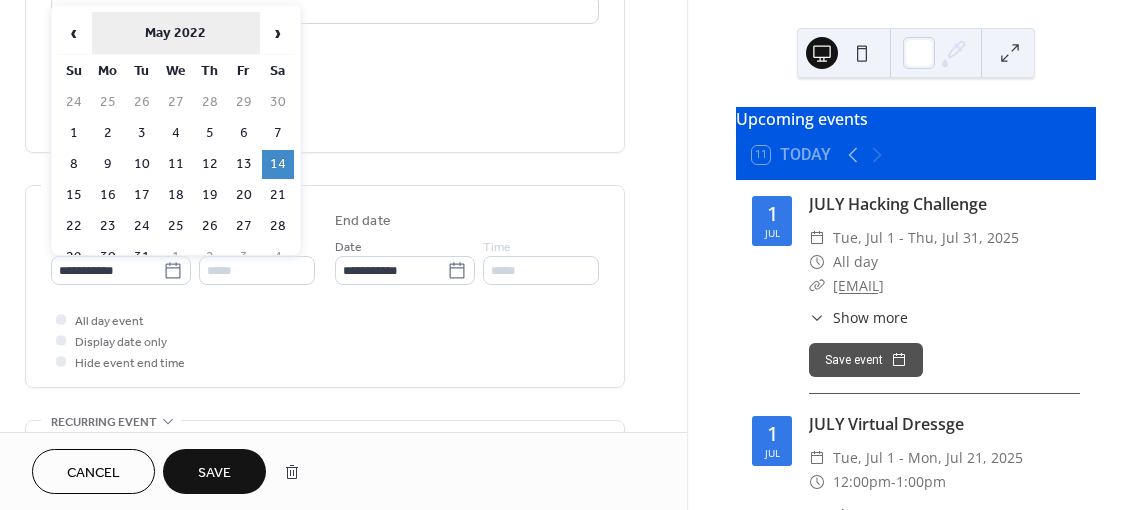 click on "May 2022" at bounding box center [176, 33] 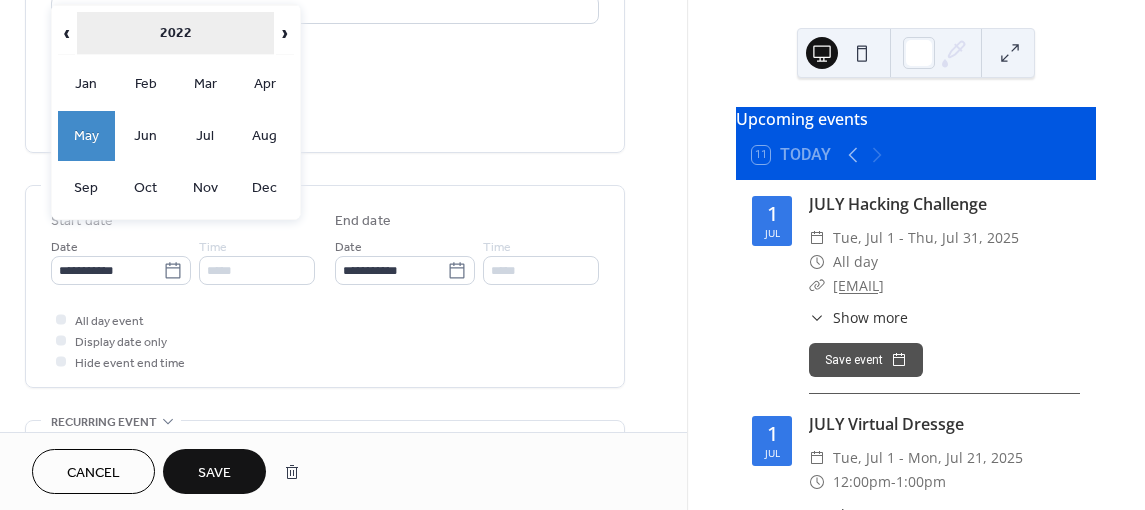 click on "2022" at bounding box center [175, 33] 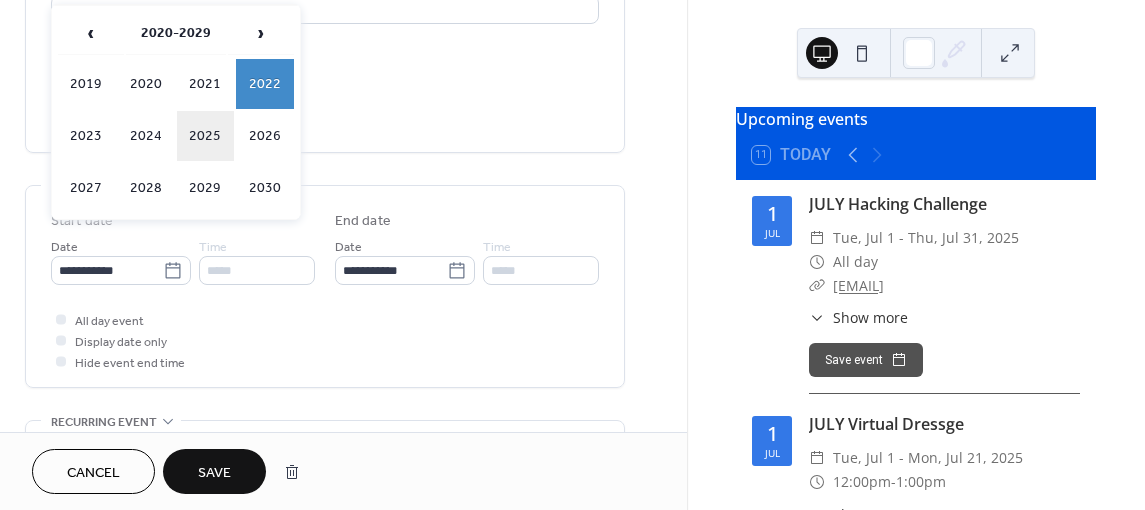 click on "2025" at bounding box center (206, 136) 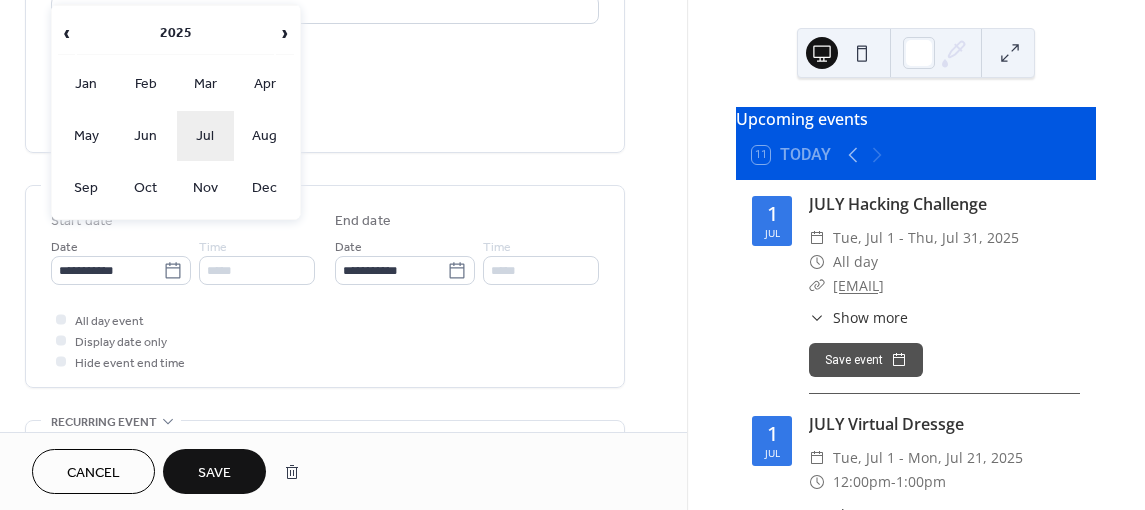 click on "Jul" at bounding box center [206, 136] 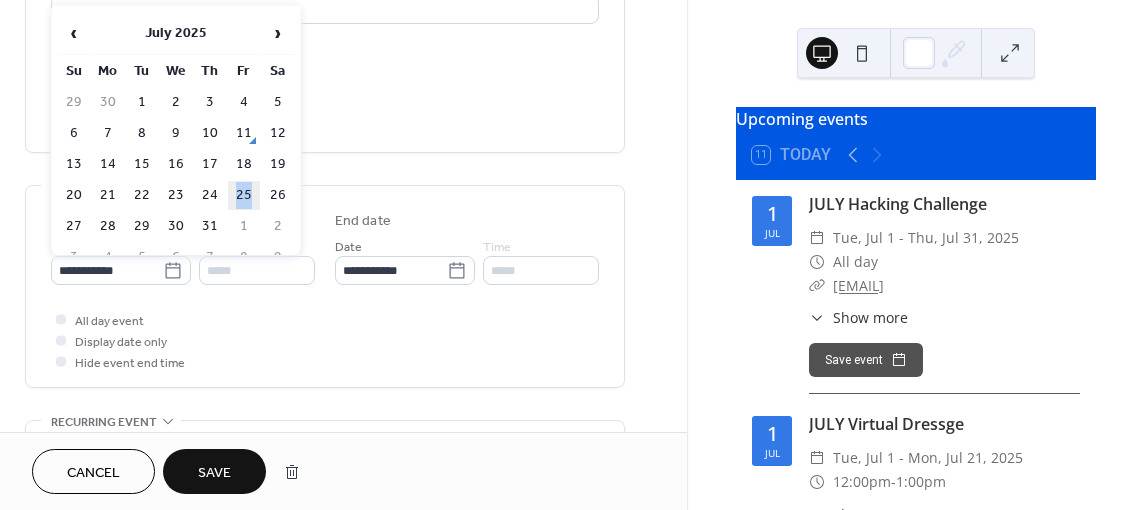 click on "25" at bounding box center (244, 195) 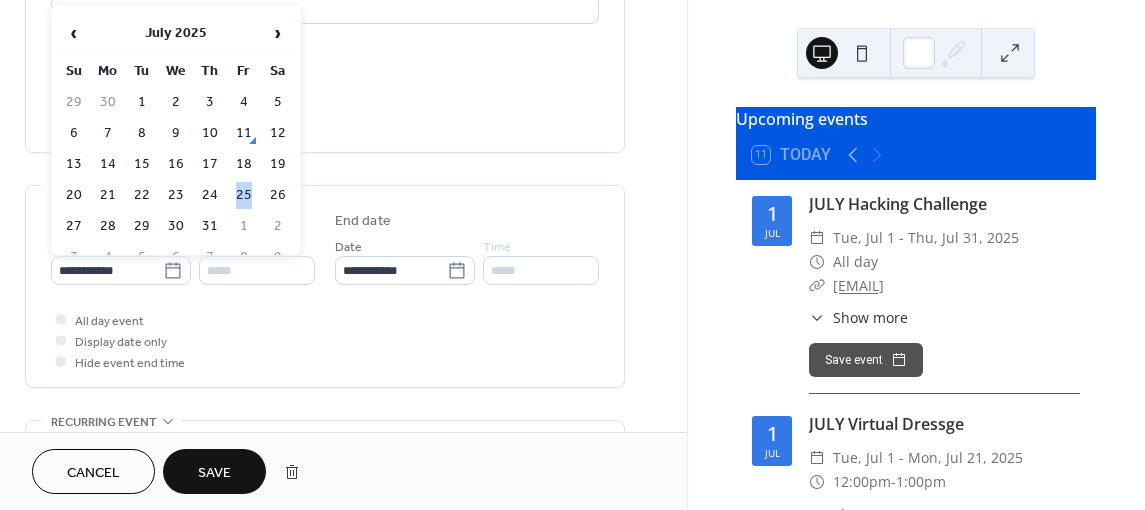 type on "**********" 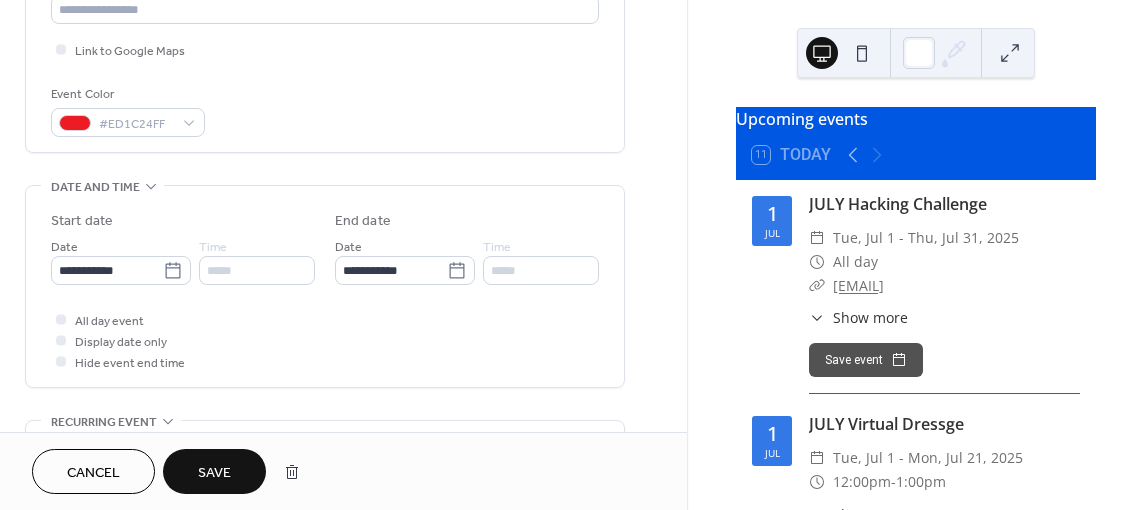 click on "**********" at bounding box center (325, 291) 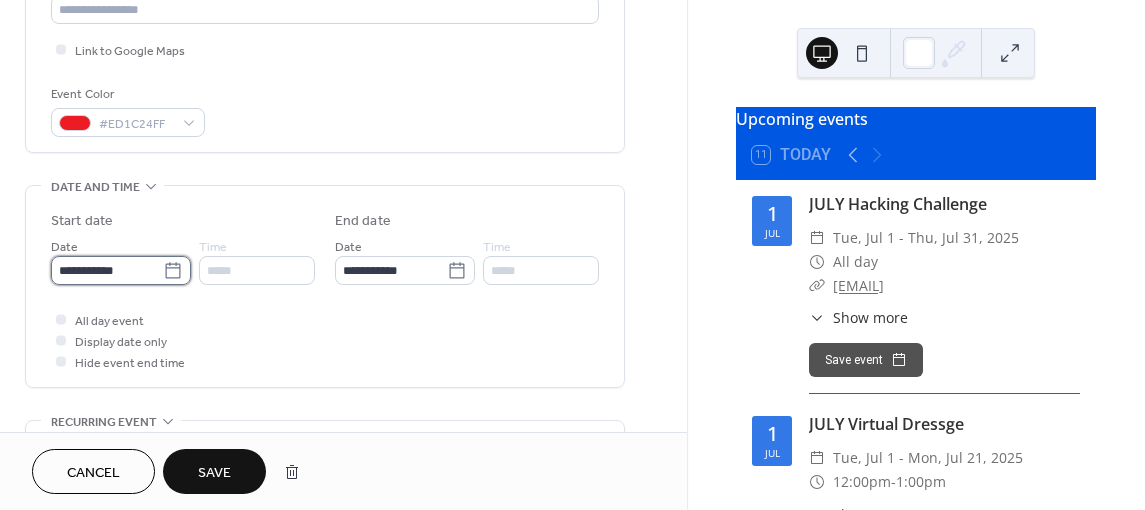 click on "**********" at bounding box center [107, 270] 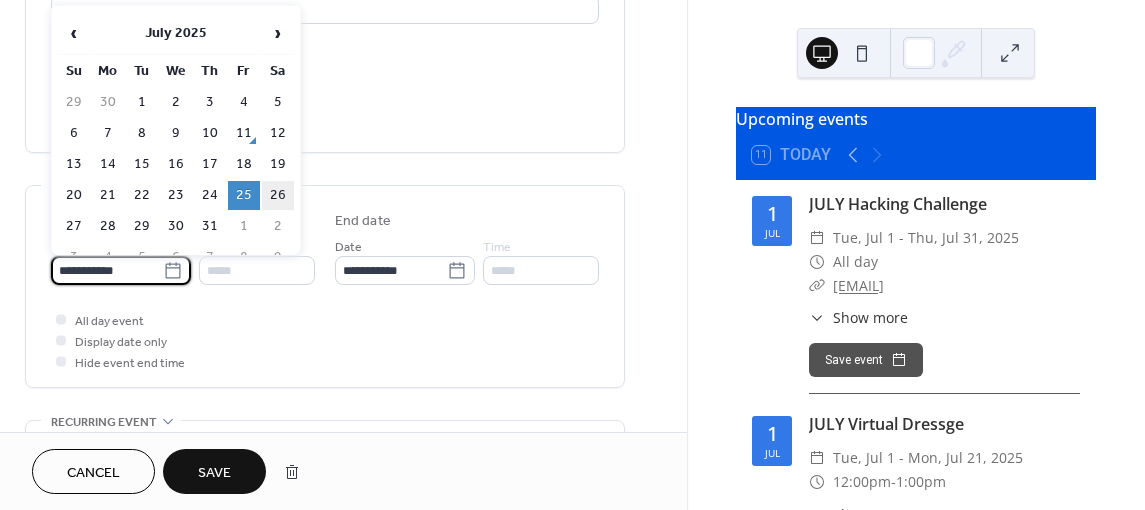 click on "26" at bounding box center (278, 195) 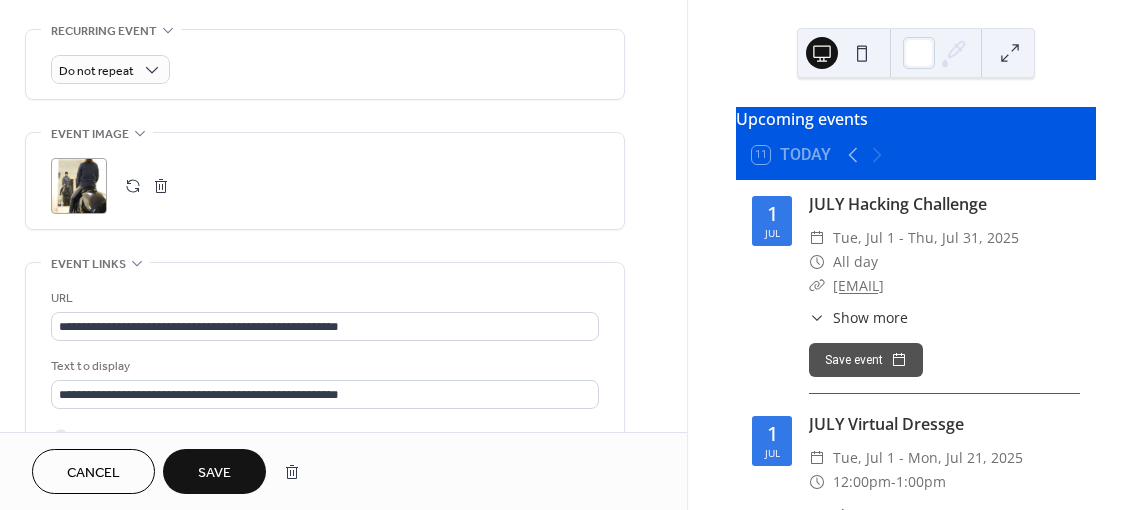 scroll, scrollTop: 861, scrollLeft: 0, axis: vertical 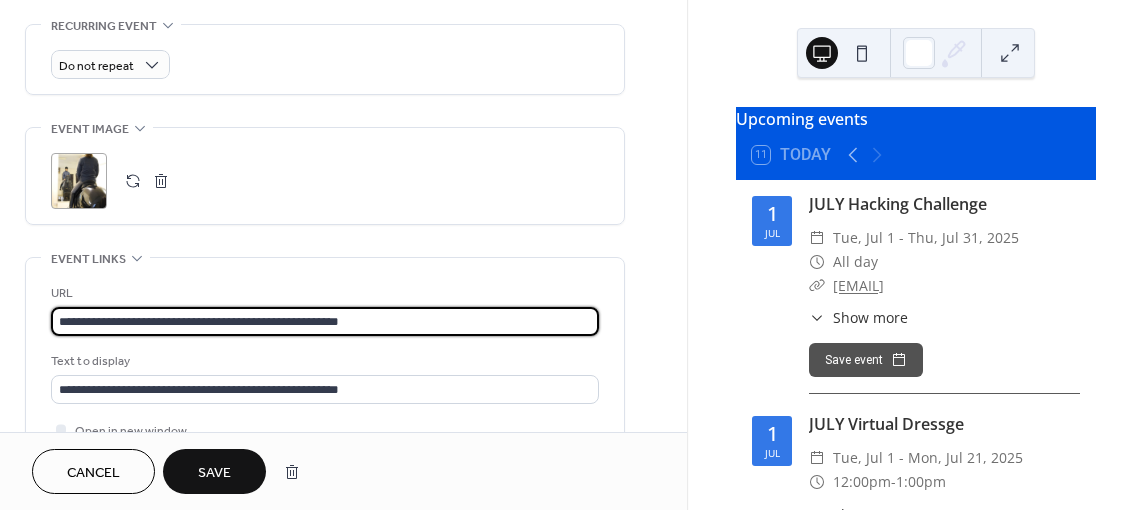 drag, startPoint x: 406, startPoint y: 320, endPoint x: -68, endPoint y: 297, distance: 474.55768 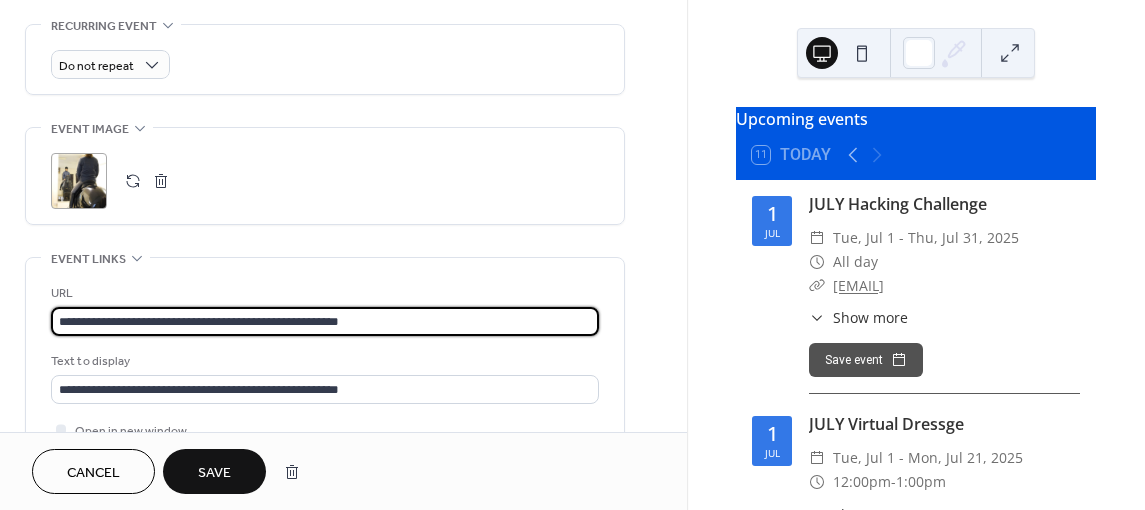 click on "**********" at bounding box center (572, 255) 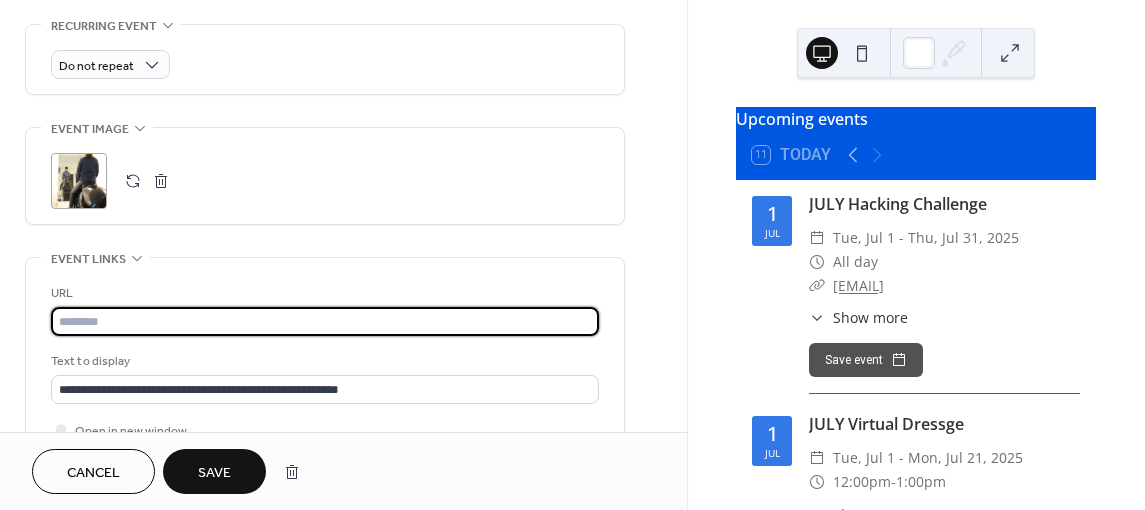 paste on "**********" 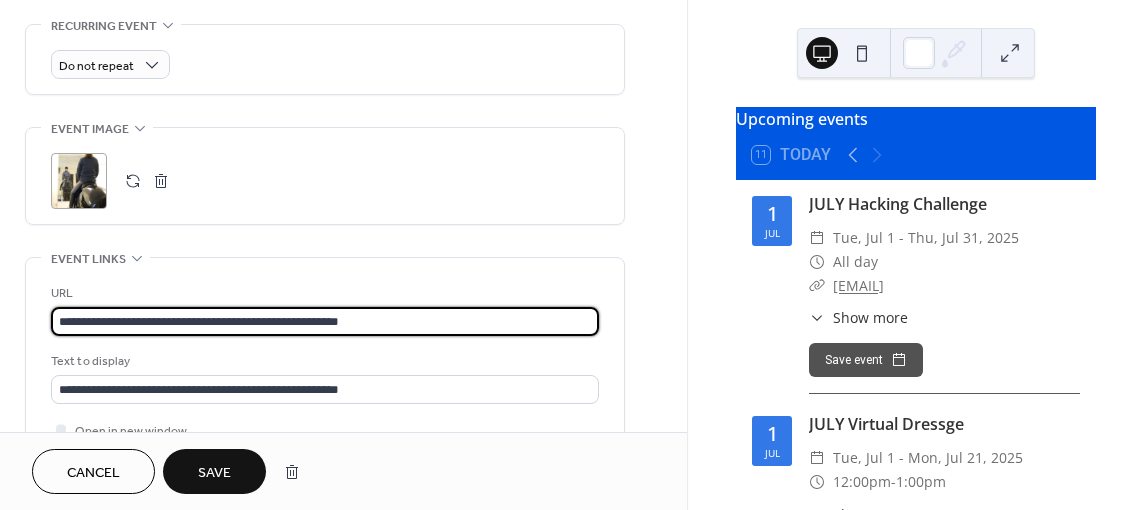 type on "**********" 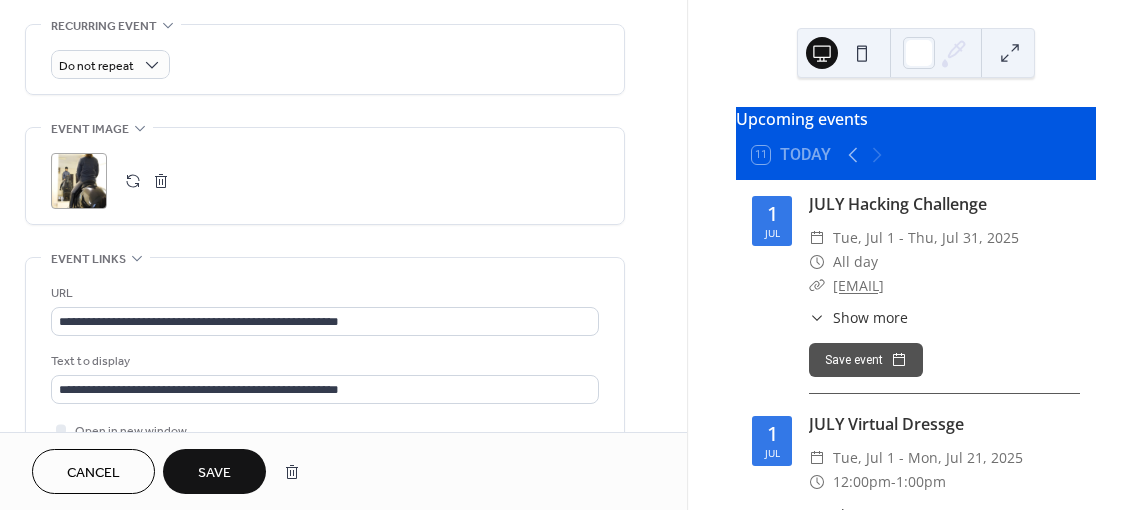 click on "Save" at bounding box center (214, 473) 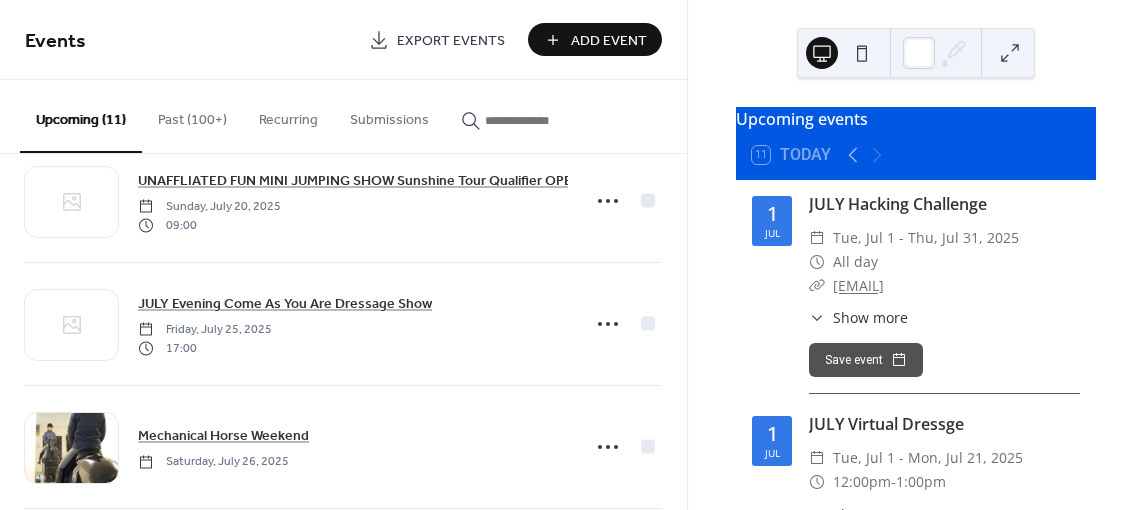 scroll, scrollTop: 390, scrollLeft: 0, axis: vertical 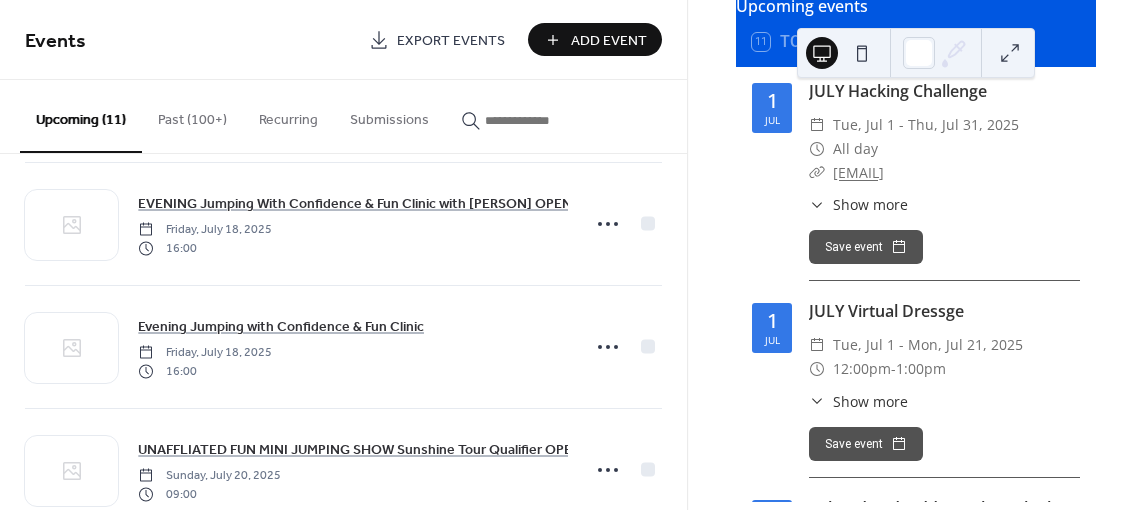 click at bounding box center (535, 120) 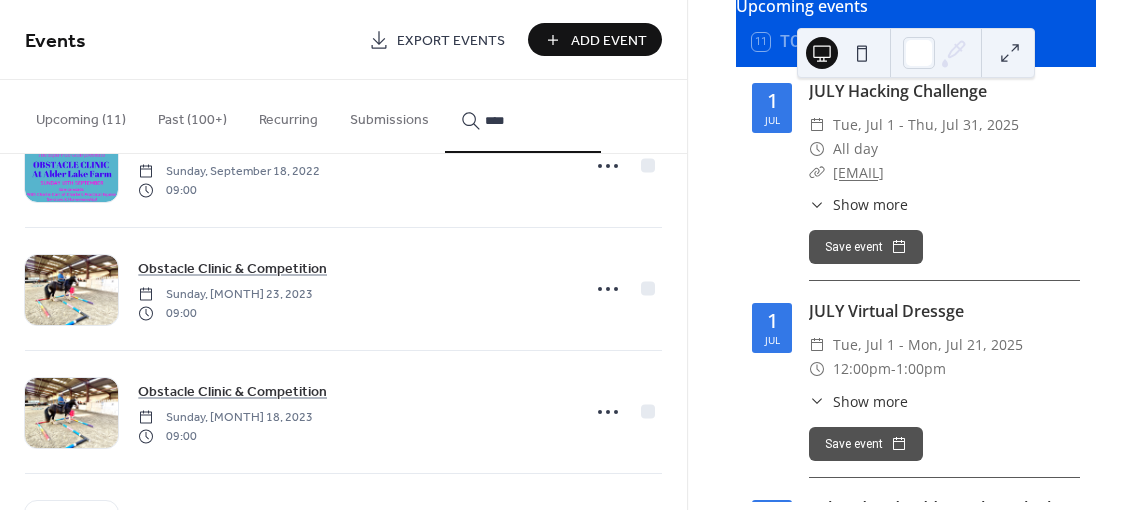 scroll, scrollTop: 330, scrollLeft: 0, axis: vertical 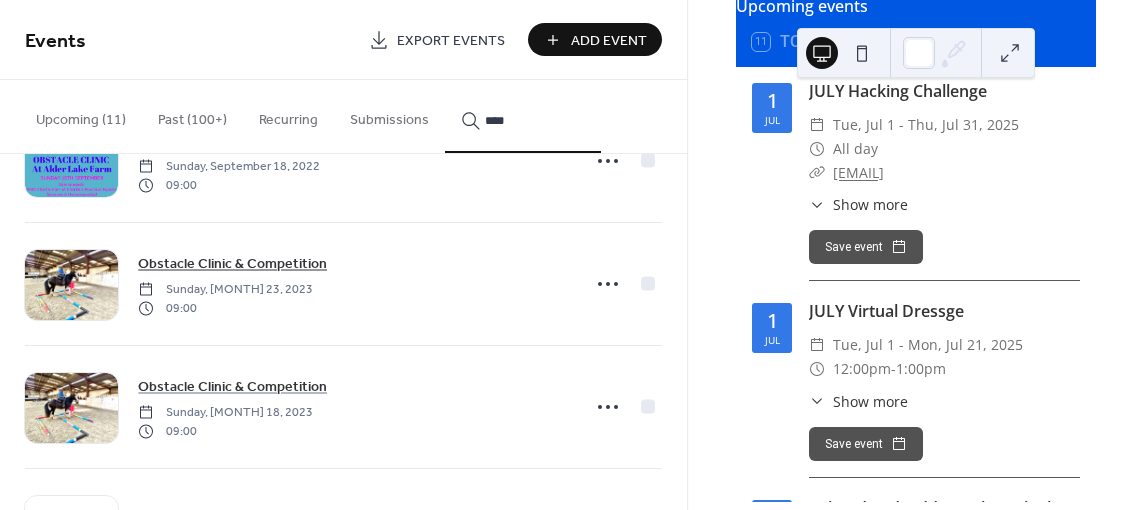 type on "****" 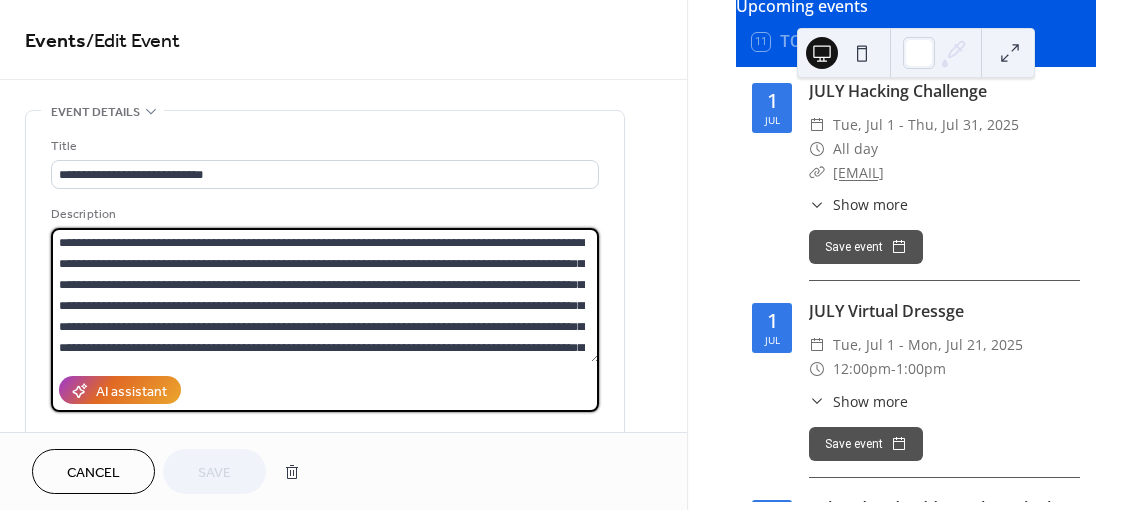 click on "**********" at bounding box center [325, 295] 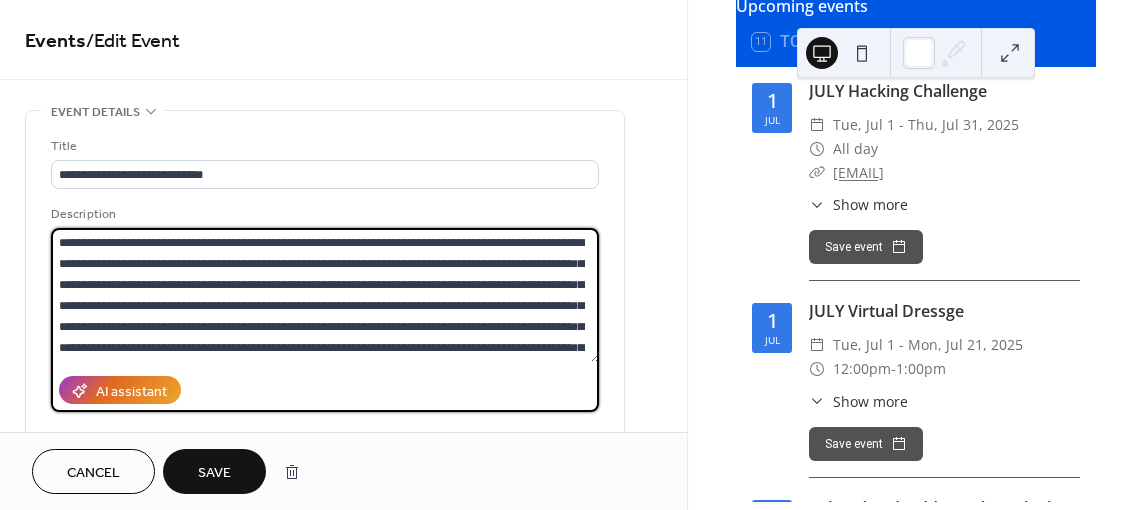 scroll, scrollTop: 102, scrollLeft: 0, axis: vertical 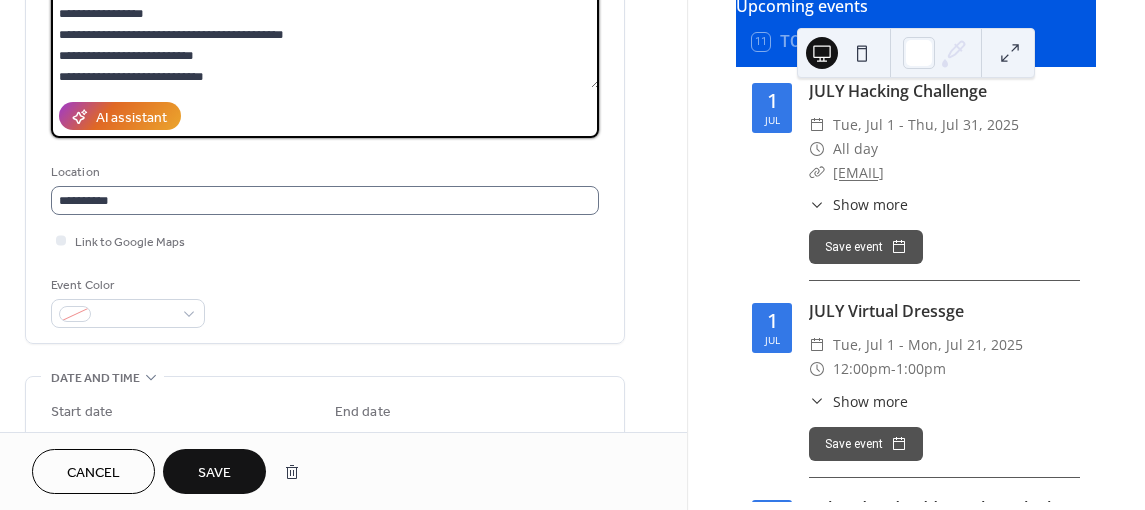 type on "**********" 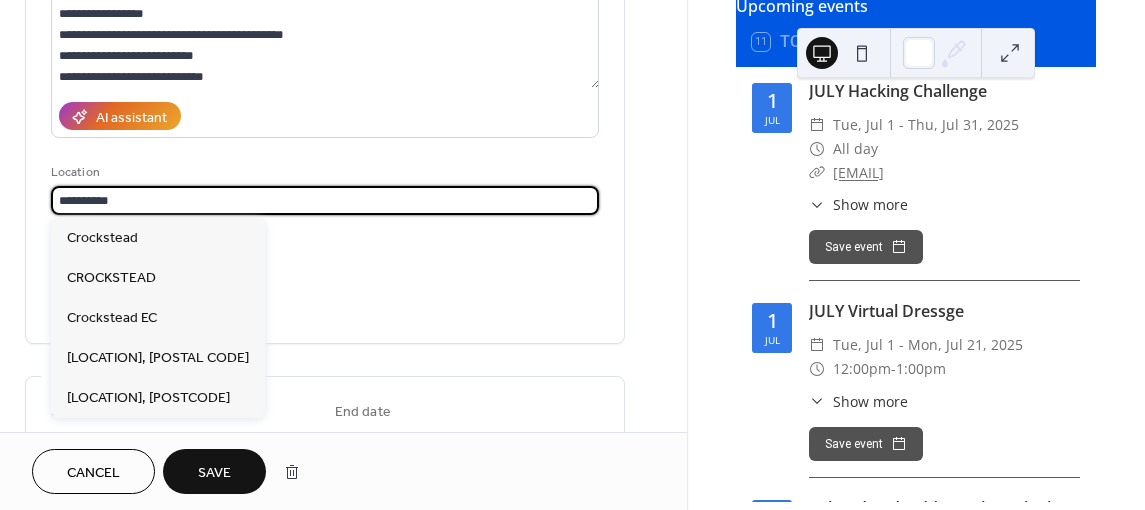 drag, startPoint x: 450, startPoint y: 205, endPoint x: -68, endPoint y: 170, distance: 519.1811 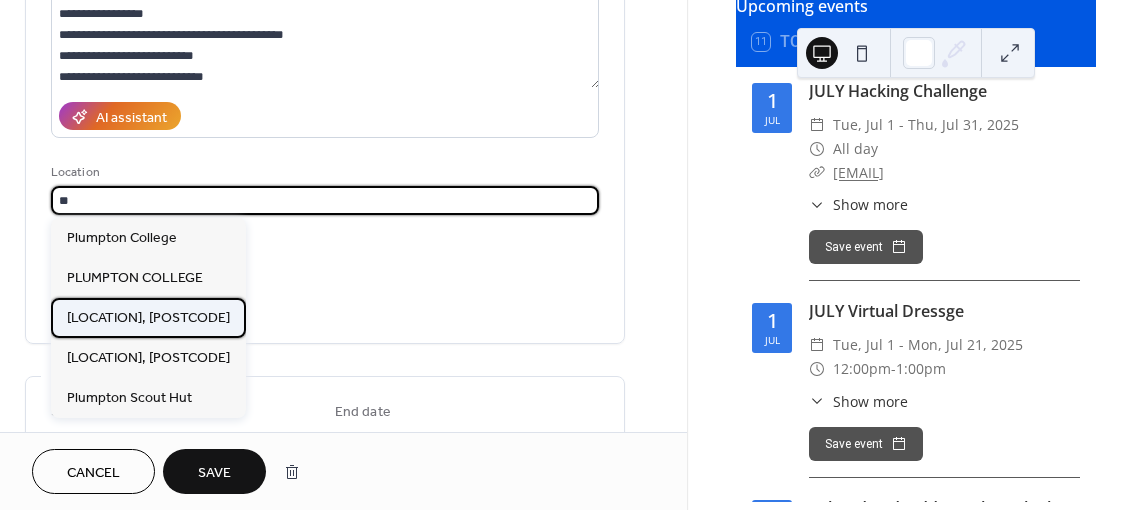 click on "Plumpton College, [POSTAL_CODE]" at bounding box center [148, 318] 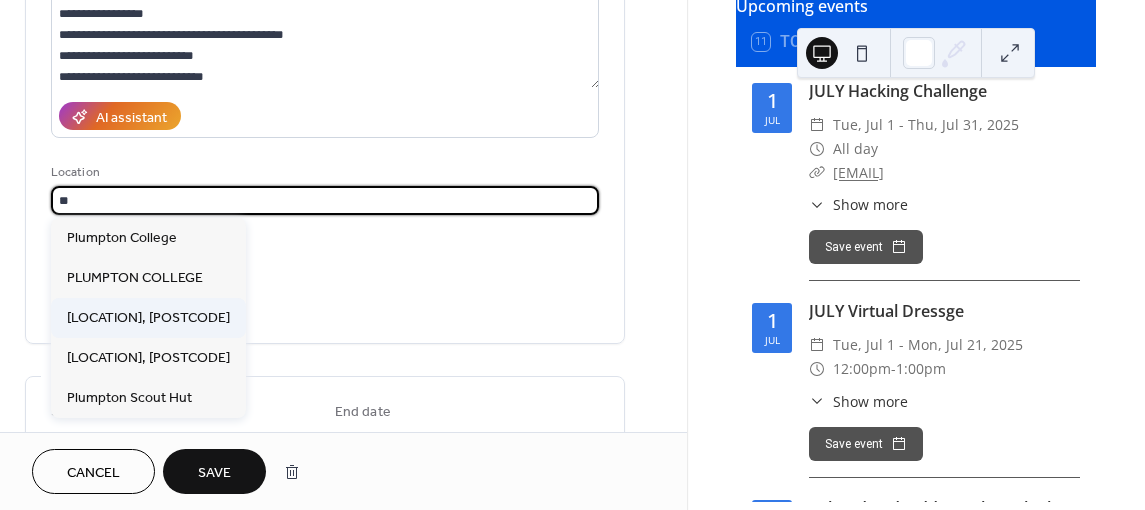 type on "**********" 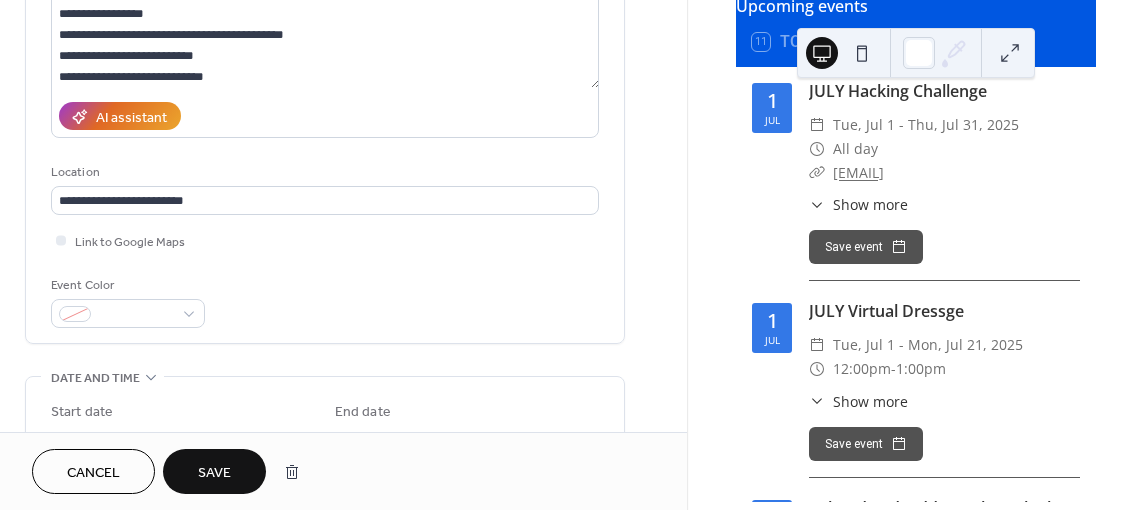 click on "Event Color" at bounding box center [325, 301] 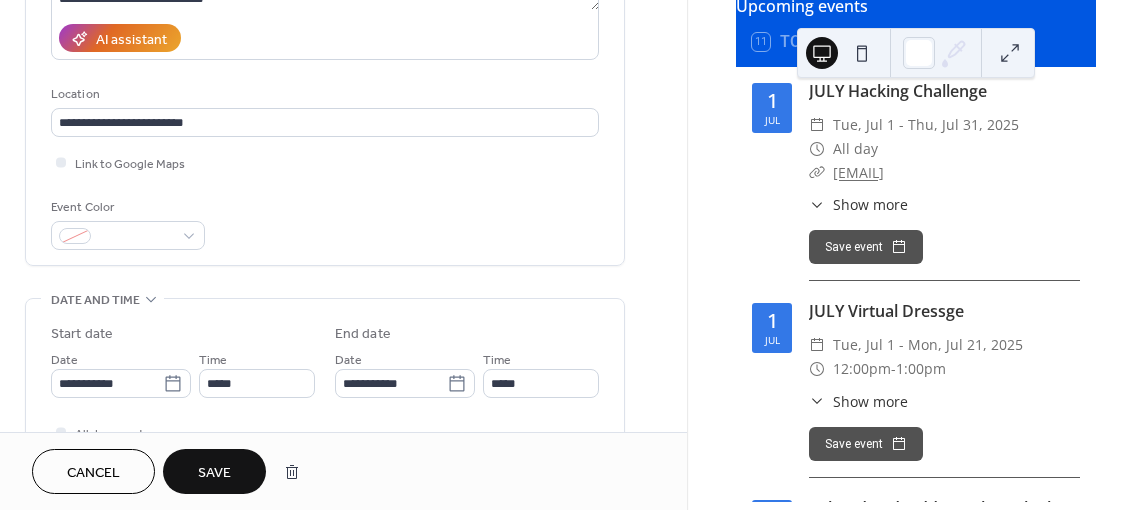 scroll, scrollTop: 354, scrollLeft: 0, axis: vertical 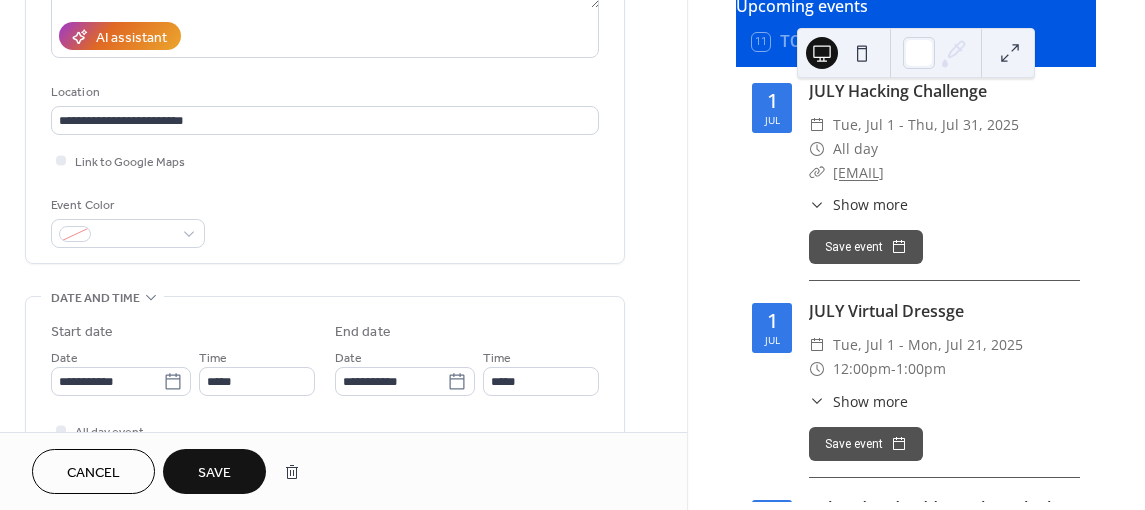 click on "**********" at bounding box center [121, 371] 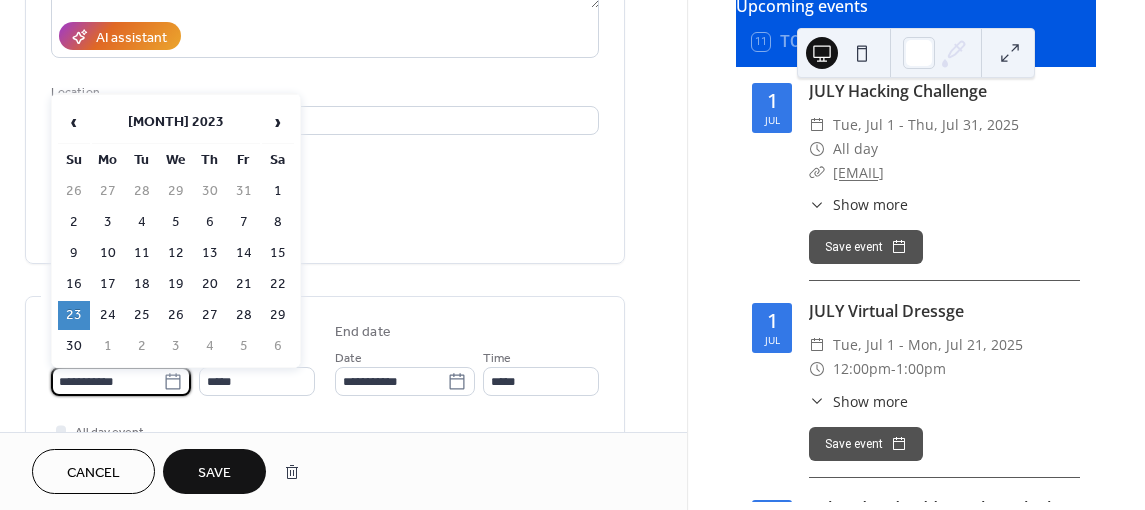 click on "**********" at bounding box center (107, 381) 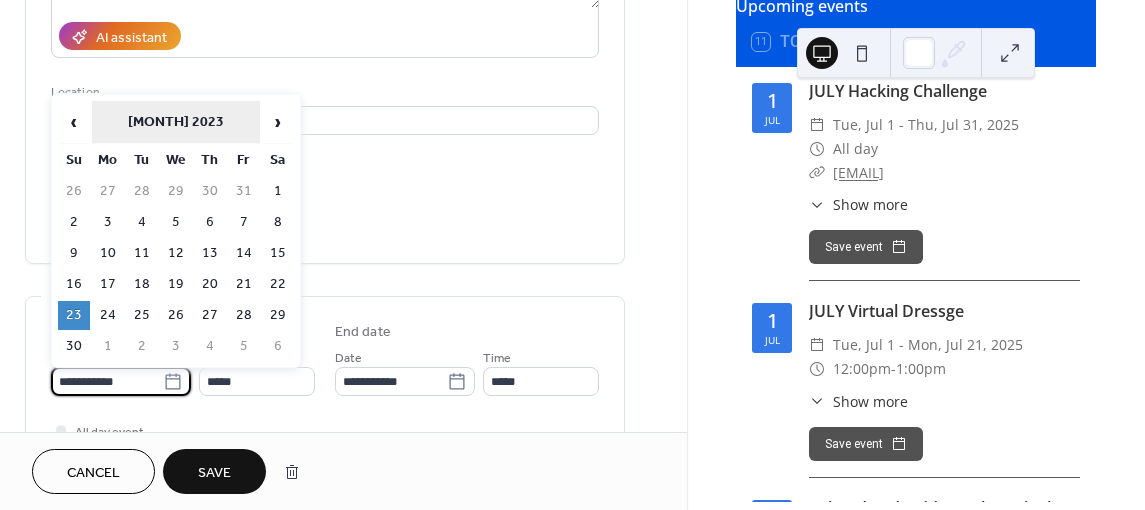 click on "April 2023" at bounding box center (176, 122) 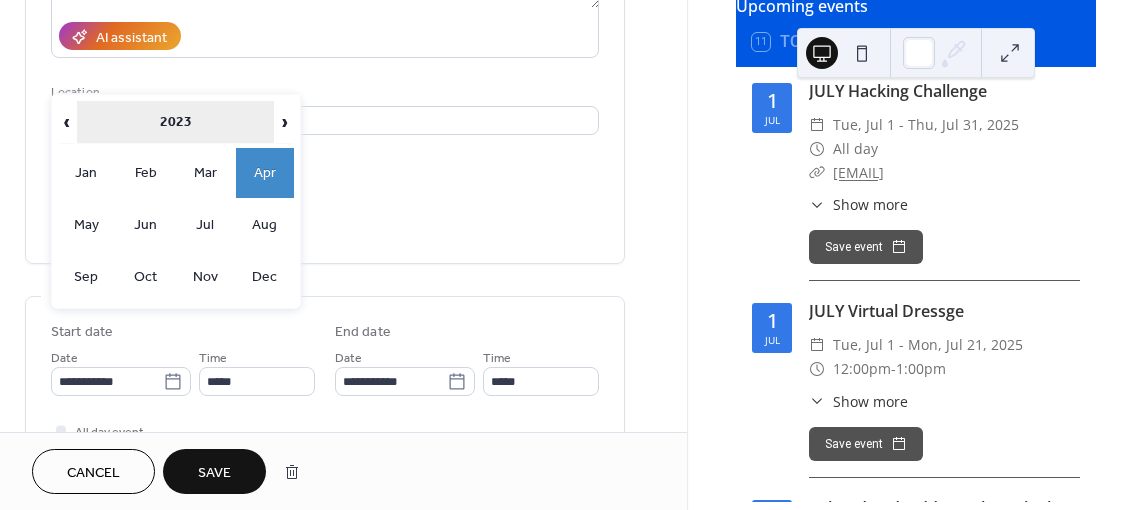 click on "2023" at bounding box center (175, 122) 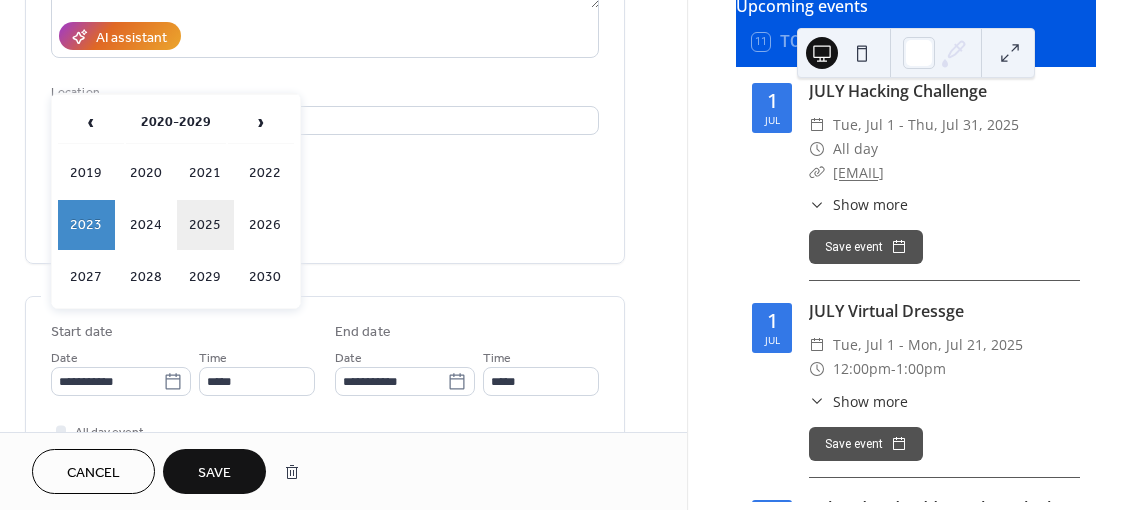 click on "2025" at bounding box center (206, 225) 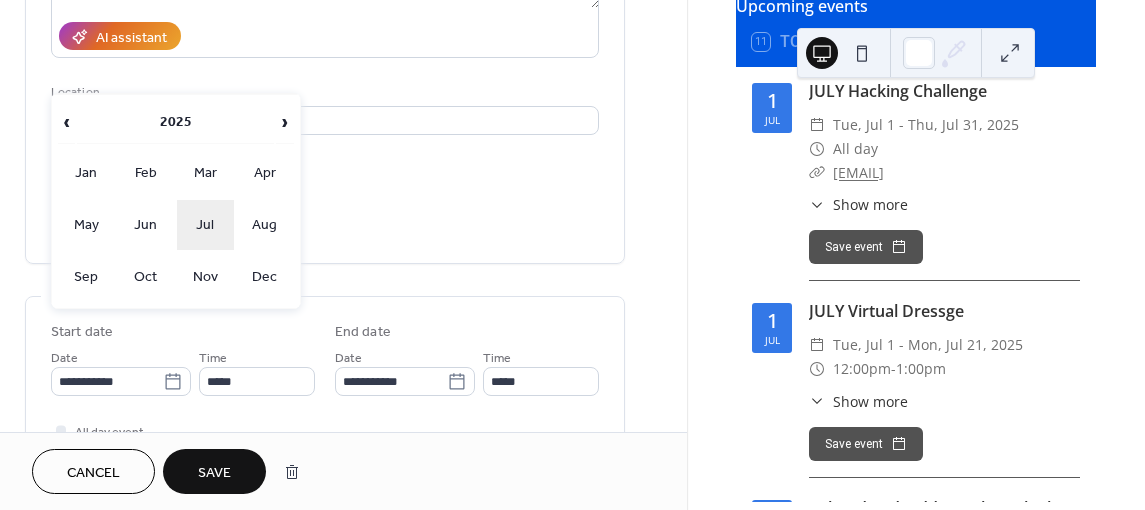 click on "Jul" at bounding box center [206, 225] 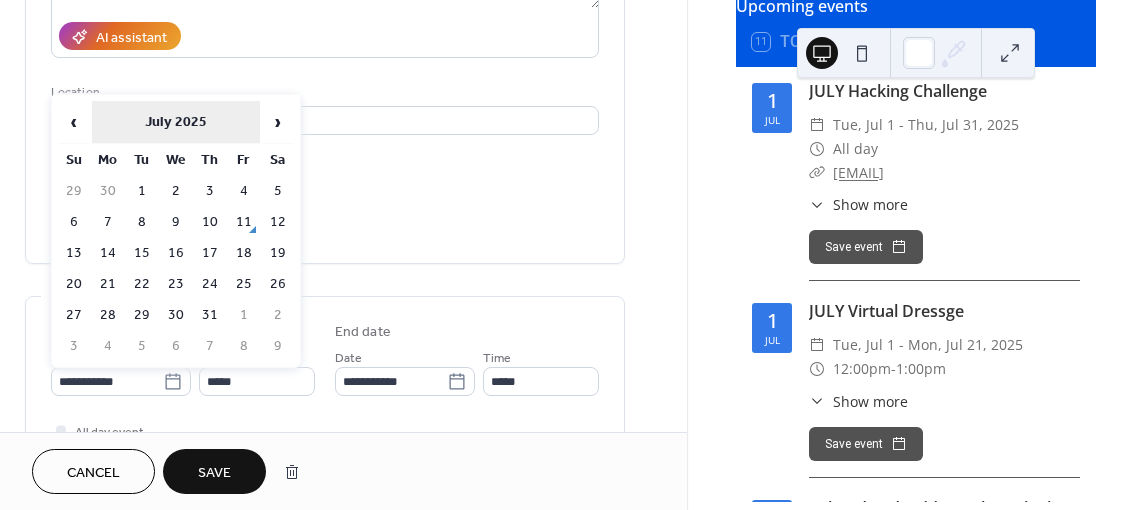 click on "July 2025" at bounding box center [176, 122] 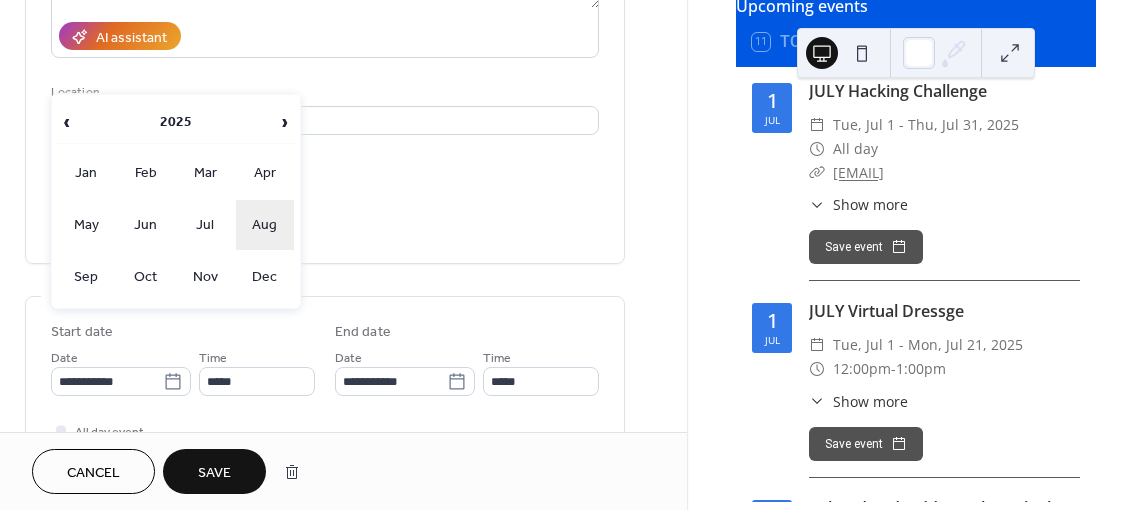 click on "Aug" at bounding box center (265, 225) 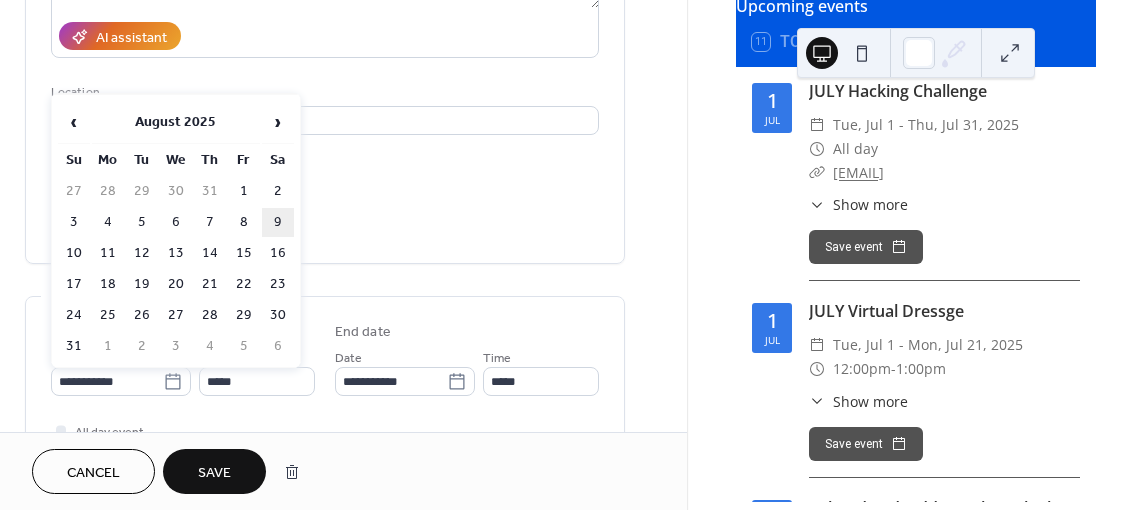 click on "9" at bounding box center [278, 222] 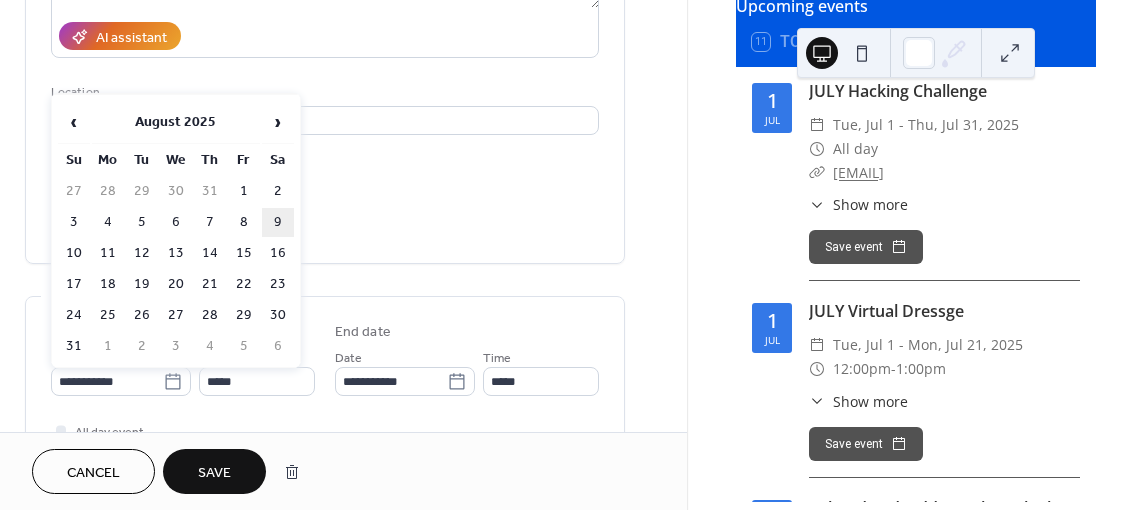 type on "**********" 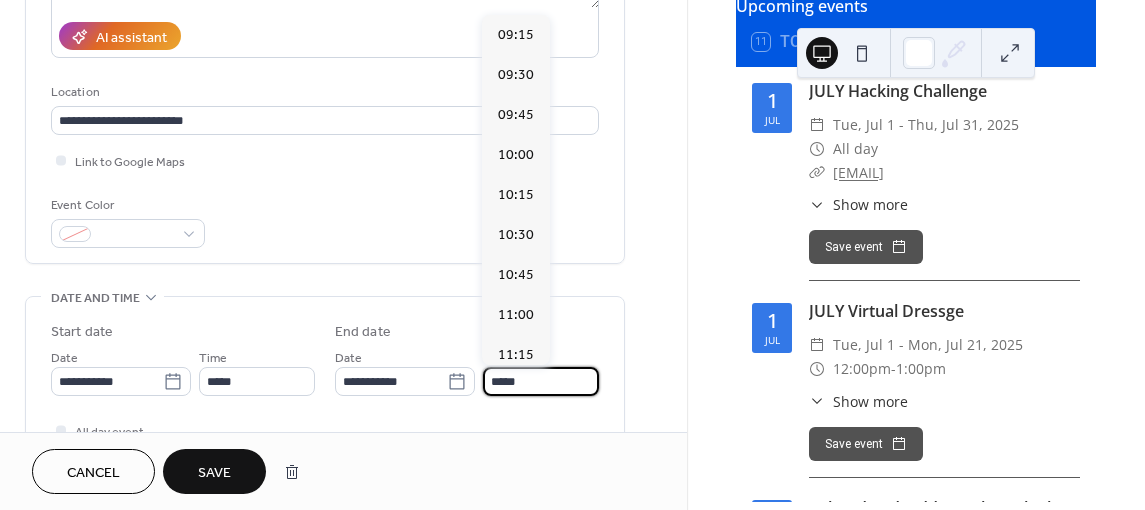 scroll, scrollTop: 1250, scrollLeft: 0, axis: vertical 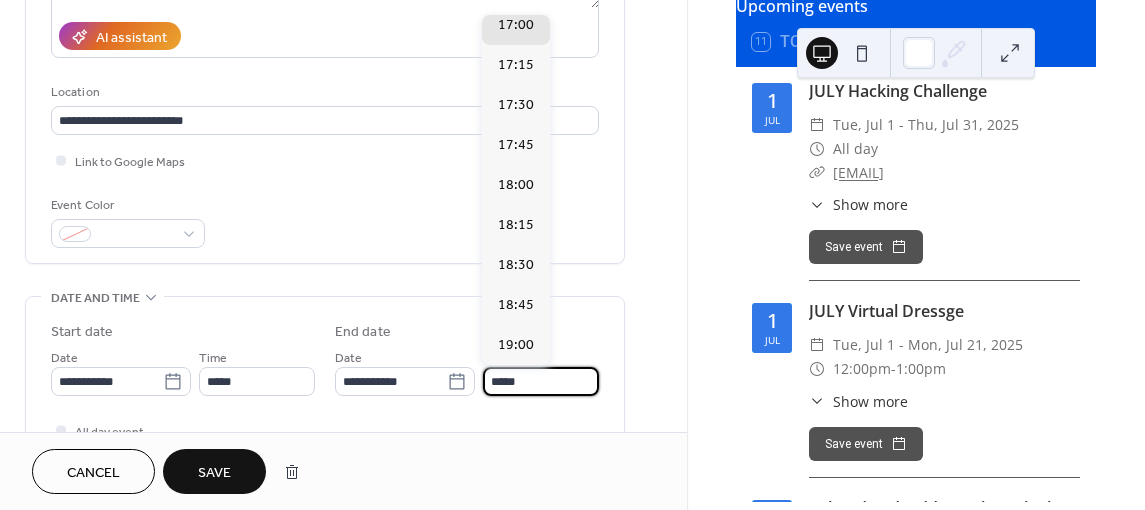 click on "*****" at bounding box center [541, 381] 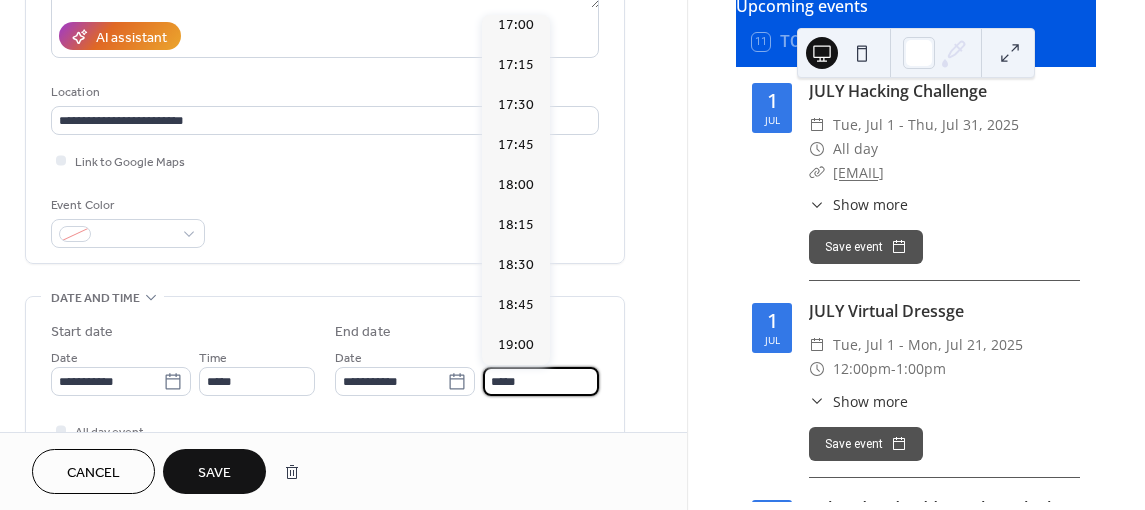 scroll, scrollTop: 766, scrollLeft: 0, axis: vertical 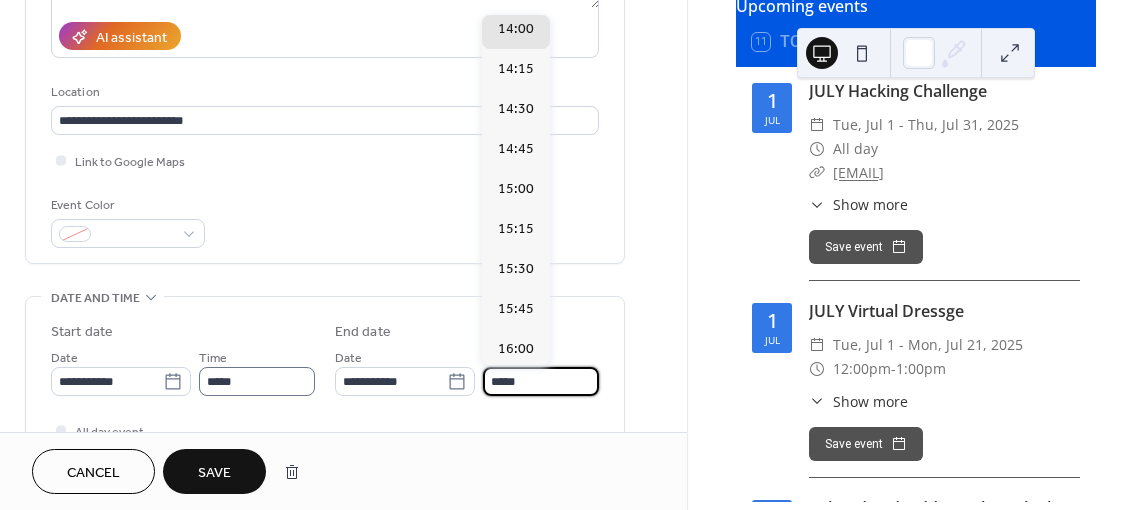 type on "*****" 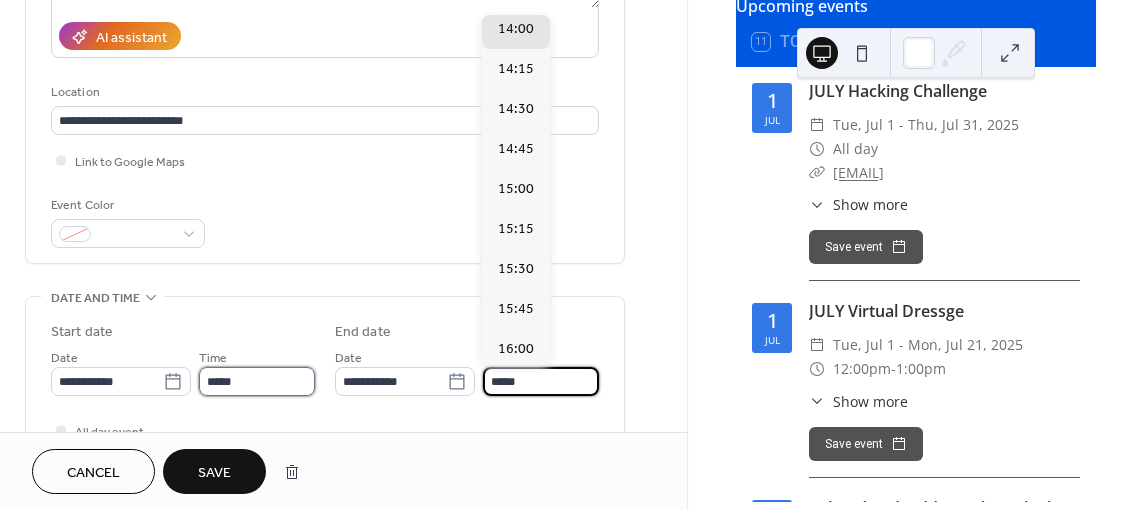click on "*****" at bounding box center [257, 381] 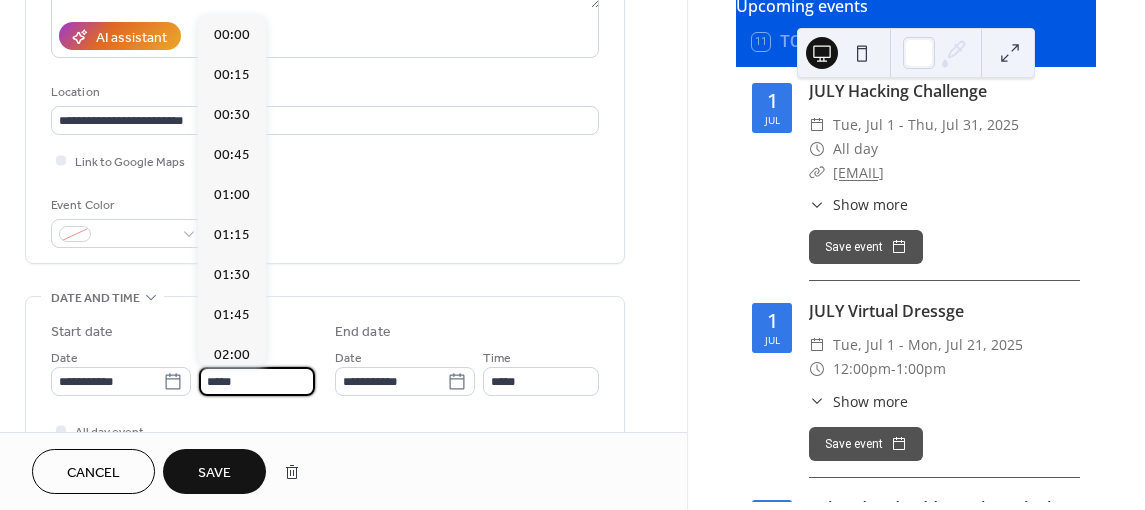 scroll, scrollTop: 1452, scrollLeft: 0, axis: vertical 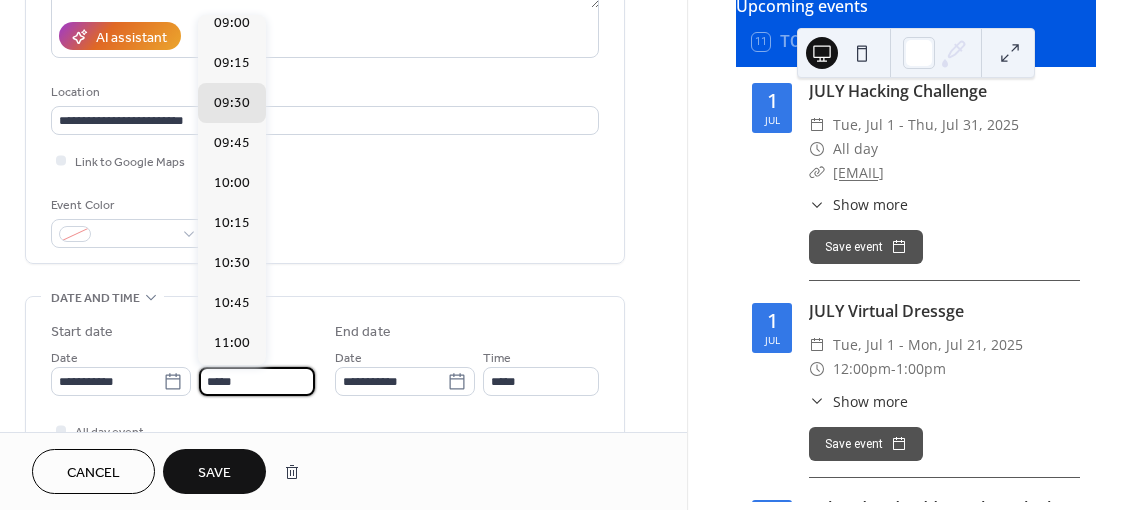 type on "*****" 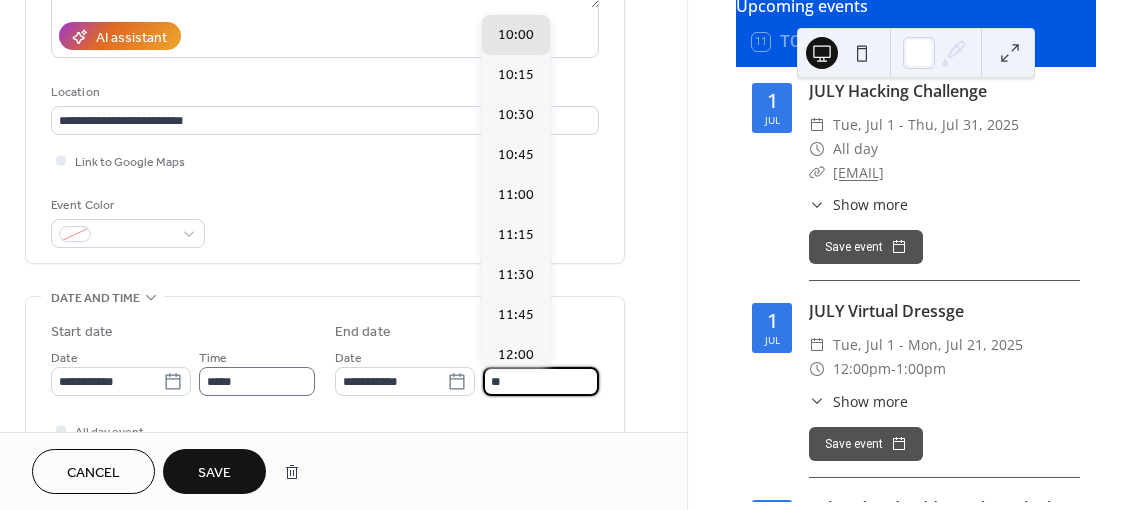 scroll, scrollTop: 524, scrollLeft: 0, axis: vertical 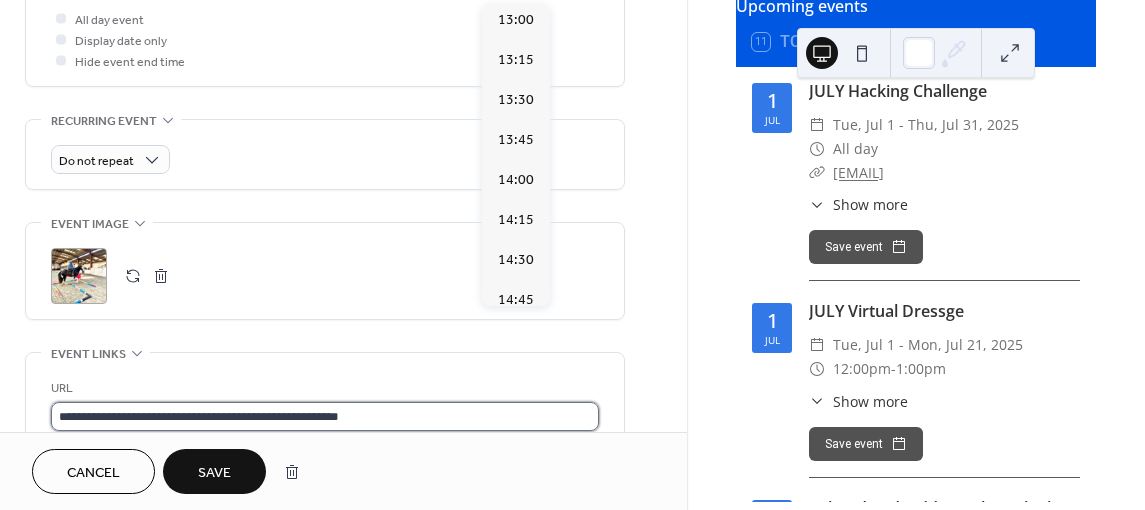 type on "*****" 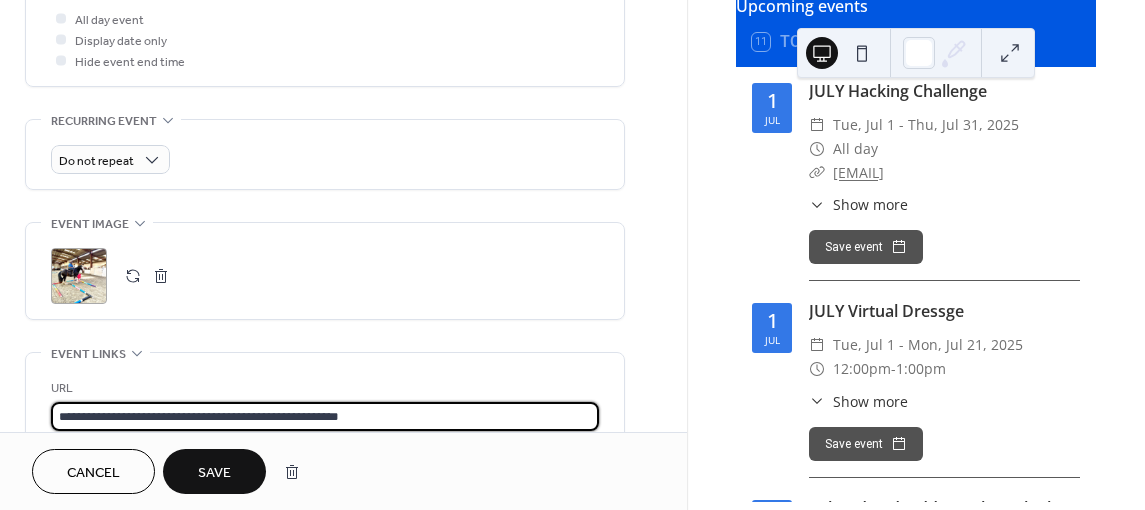 click on "**********" at bounding box center [325, 416] 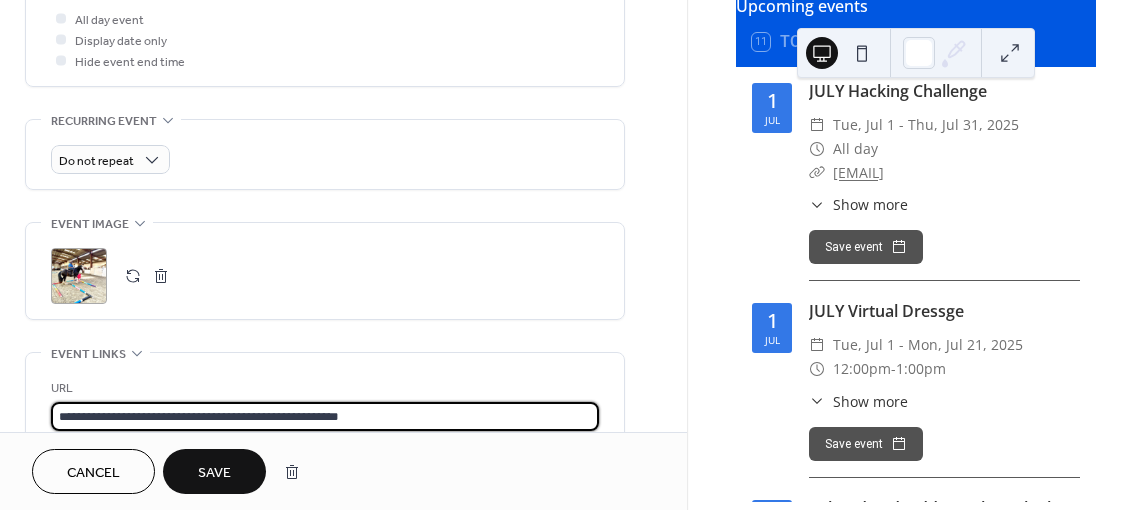 type on "**********" 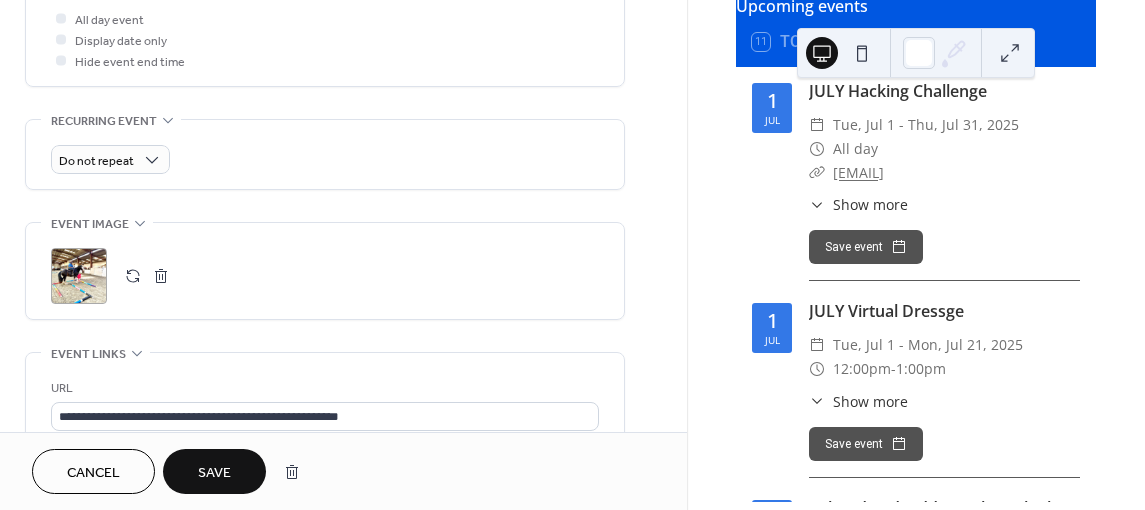 click on "Save" at bounding box center [214, 473] 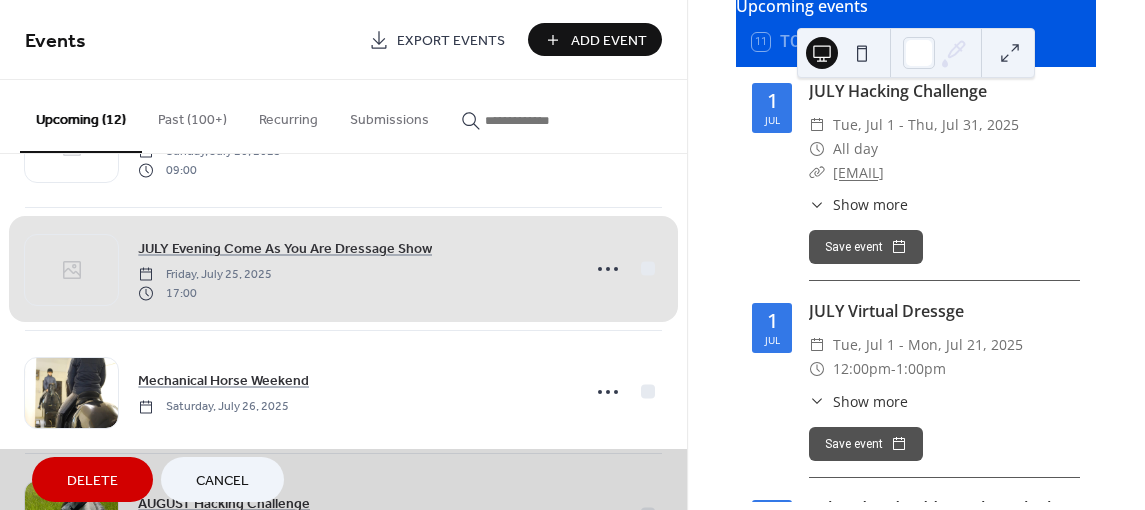 scroll, scrollTop: 714, scrollLeft: 0, axis: vertical 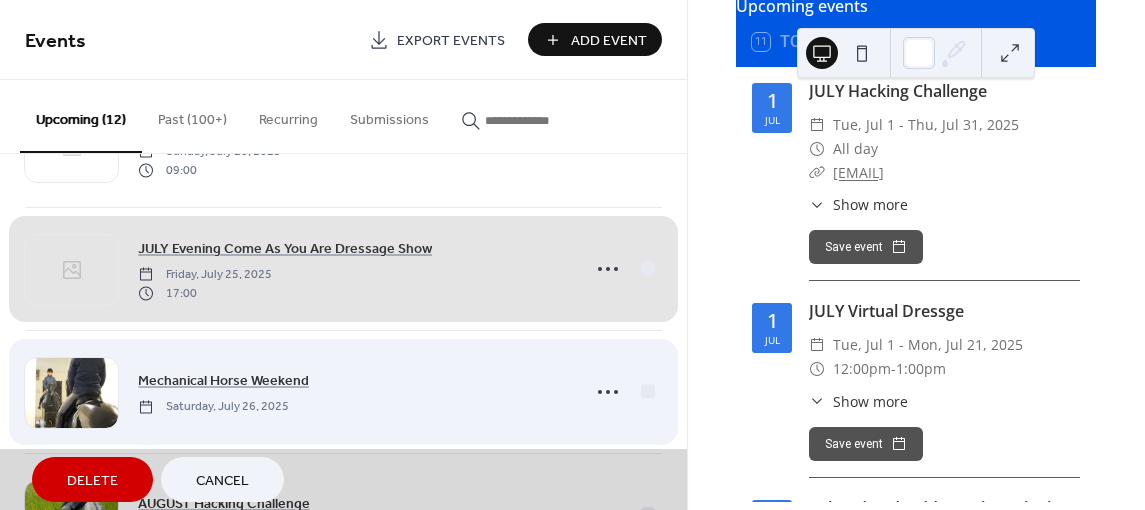 click on "Mechanical Horse Weekend Saturday, July 26, 2025" at bounding box center [343, 391] 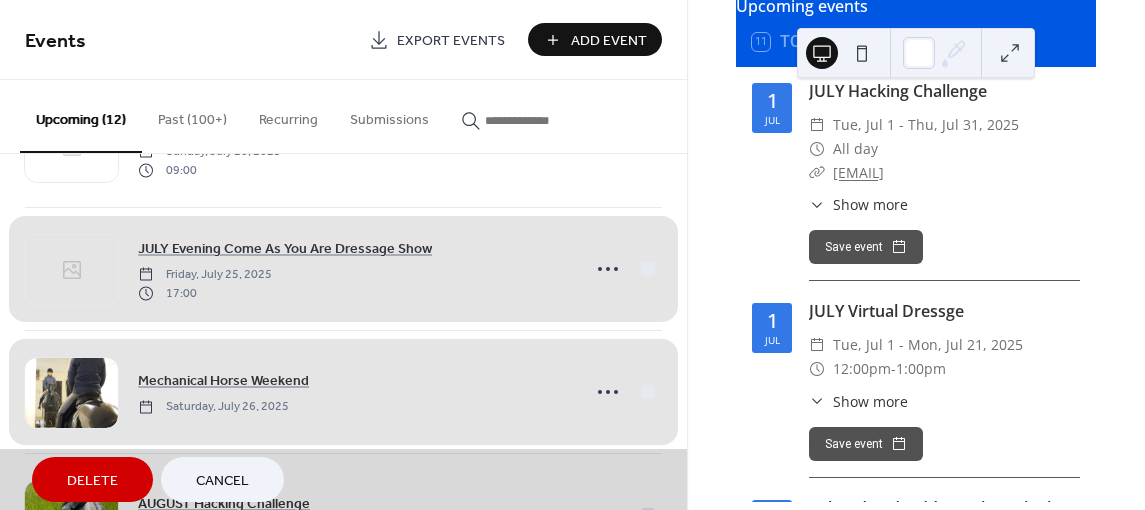 click on "Mechanical Horse Weekend Saturday, July 26, 2025" at bounding box center [343, 391] 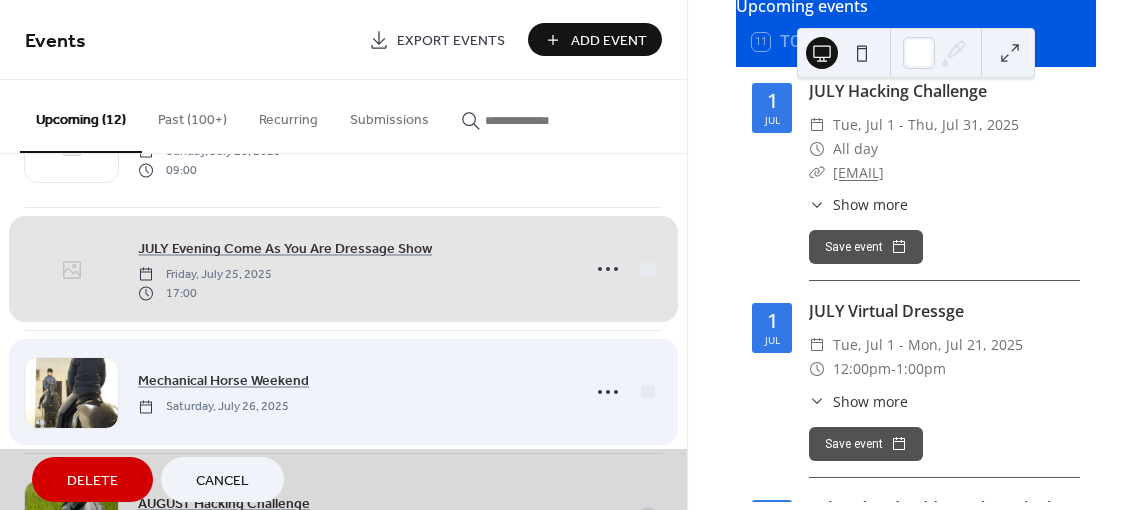 click on "Mechanical Horse Weekend Saturday, July 26, 2025" at bounding box center [343, 391] 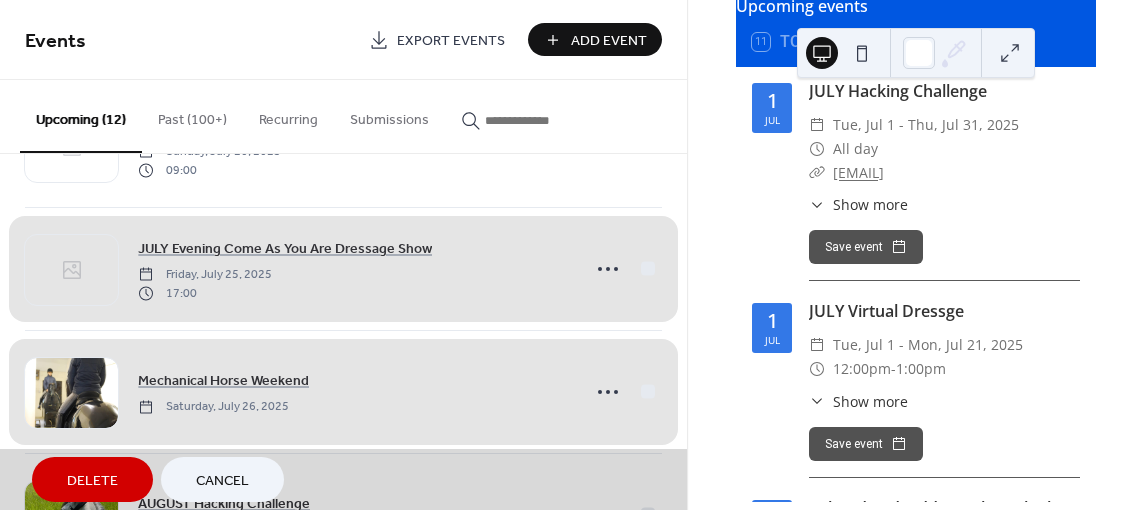 click on "Mechanical Horse Weekend Saturday, July 26, 2025" at bounding box center (343, 391) 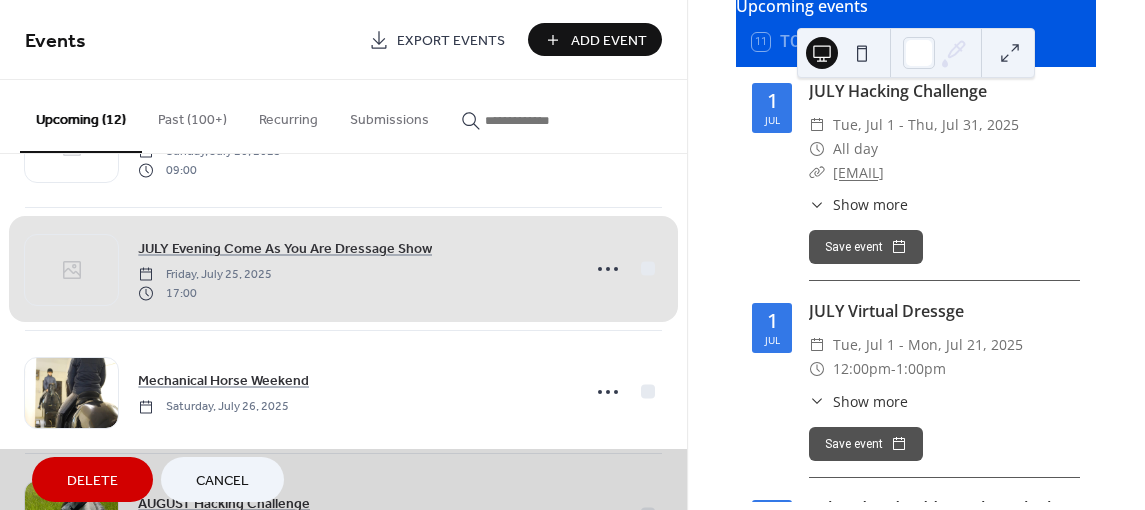 click on "Upcoming events 11 Today 1 Jul JULY Hacking Challenge ​ Tue, Jul 1 - Thu, Jul 31, 2025 ​ All day ​ equi-fun@outlook.com ​ Show more The Equi-Fun Club JULY HACKING CHALLENGE Join our challenge to see how many miles you can clock up in a month! Choose from 10, 20 miles, 50 miles, 75 miles or 100 miles as your personal monthly goal! You can complete your challenge on board your equine friend, walking together in-hand or driving! There will be rosettes and medals for all who complete their challenge and rosettes for the following categories: *Senior & Junior who hit their own hacking goals. *Senior & Junior with the most miles under their belt. *Most beautiful behind the ears photo. How to enter: 1. Choose your mouth goal (10, 20, 50, 75 or 100 miles) and enter with Becca. 2. Download an tracker app such as Equilab and use it to record your hacking journeys through the month and then complete your Equi-Fun log book. £8 per horse/rider combination (Members) £10 per horse/rider combination (Non Members) 1" at bounding box center (916, 255) 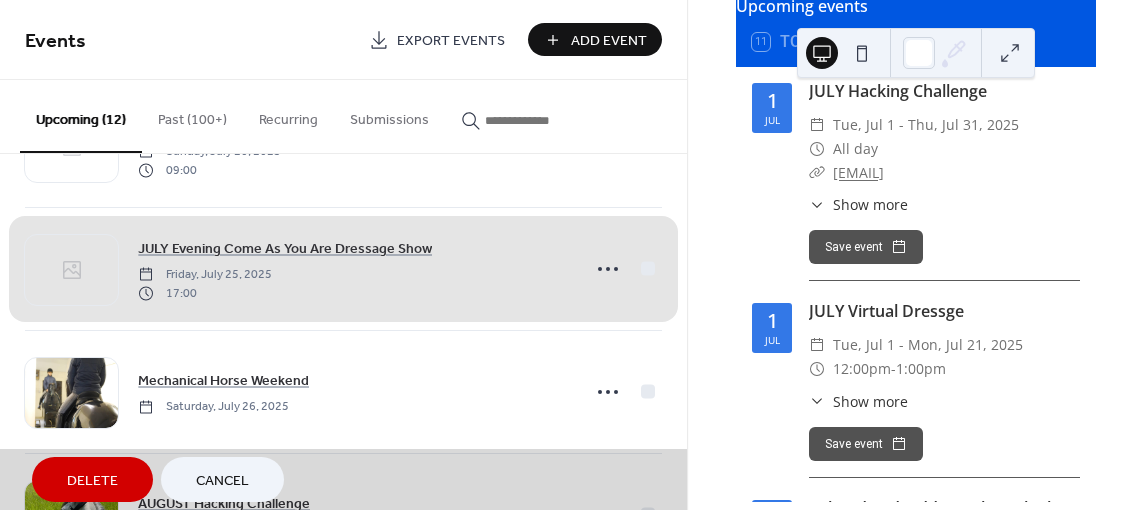 click on "JULY Evening Come As You Are Dressage Show Friday, July 25, 2025 17:00" at bounding box center (343, 268) 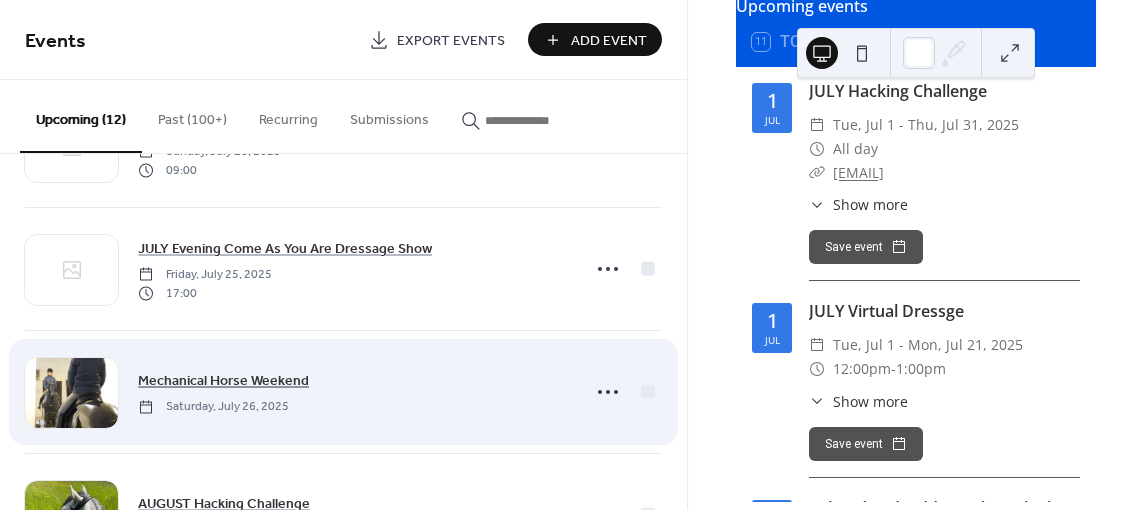 click on "Mechanical Horse Weekend" at bounding box center (223, 381) 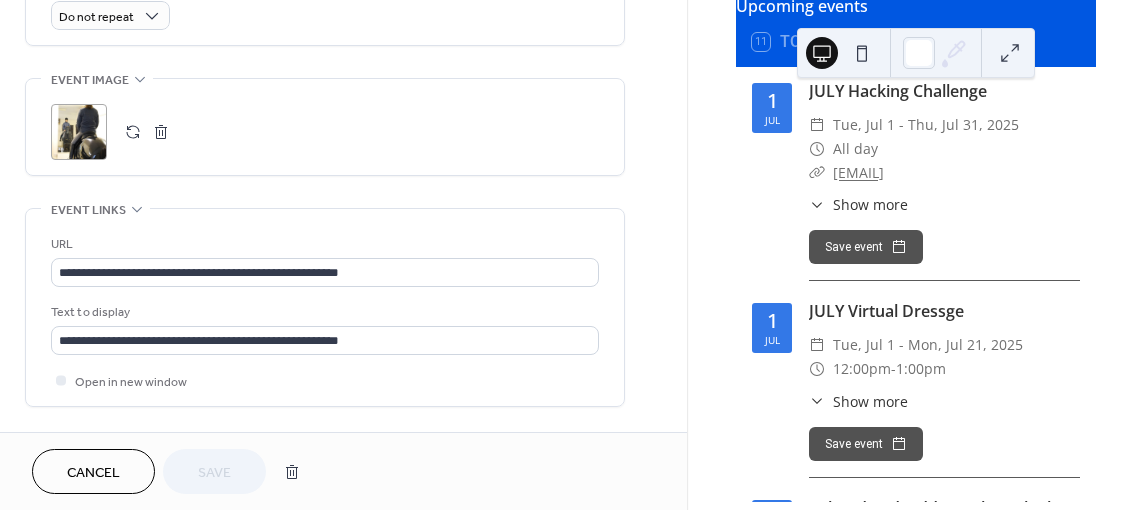 scroll, scrollTop: 937, scrollLeft: 0, axis: vertical 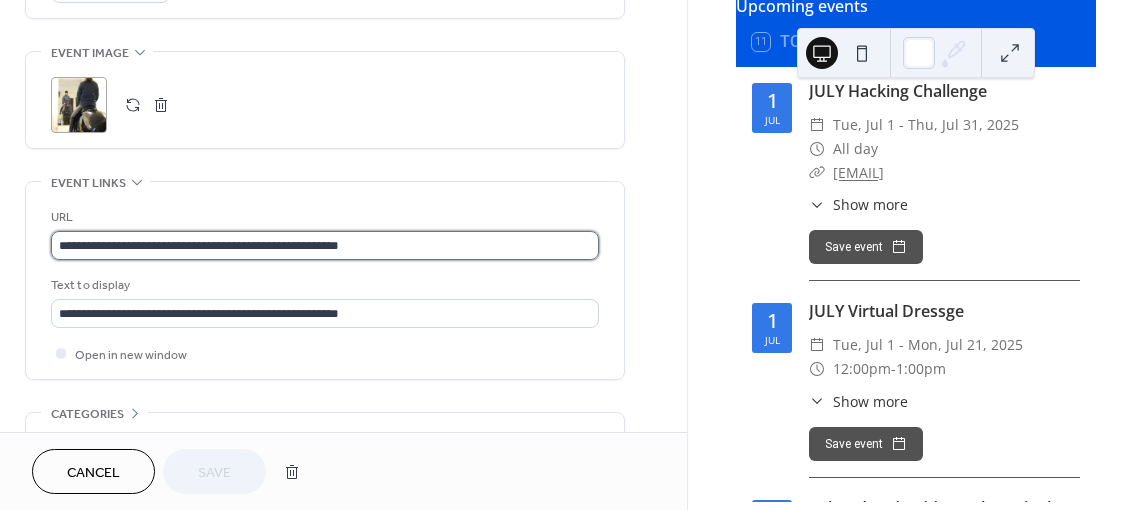 click on "**********" at bounding box center (325, 245) 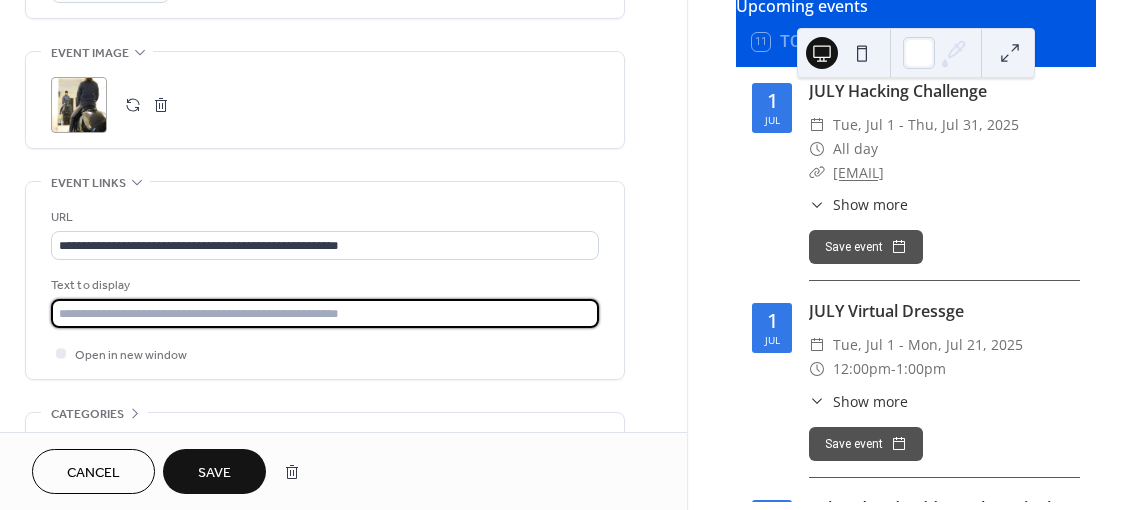 type 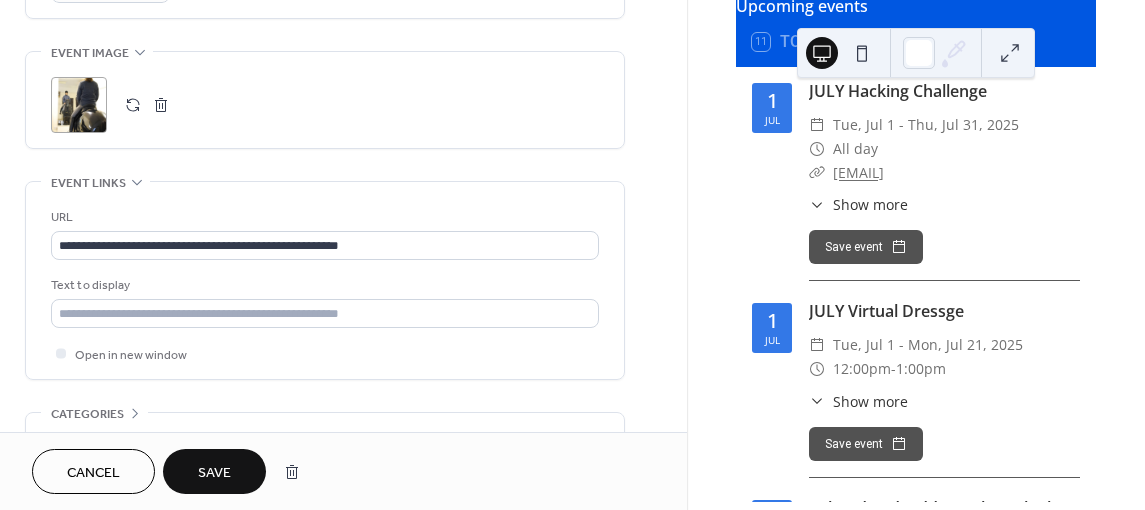 click on "Save" at bounding box center (214, 473) 